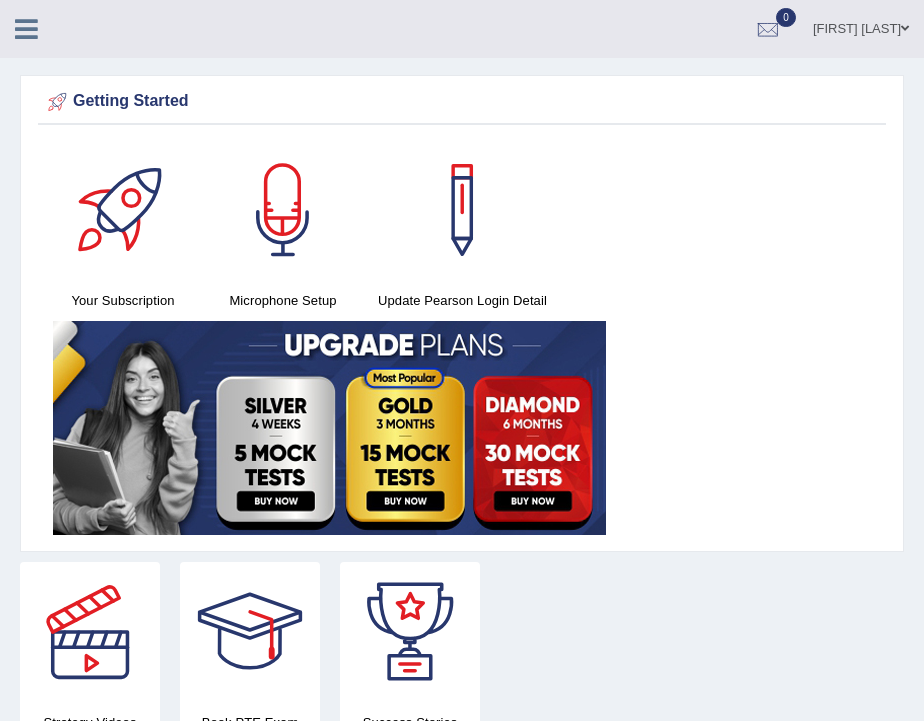 scroll, scrollTop: 0, scrollLeft: 0, axis: both 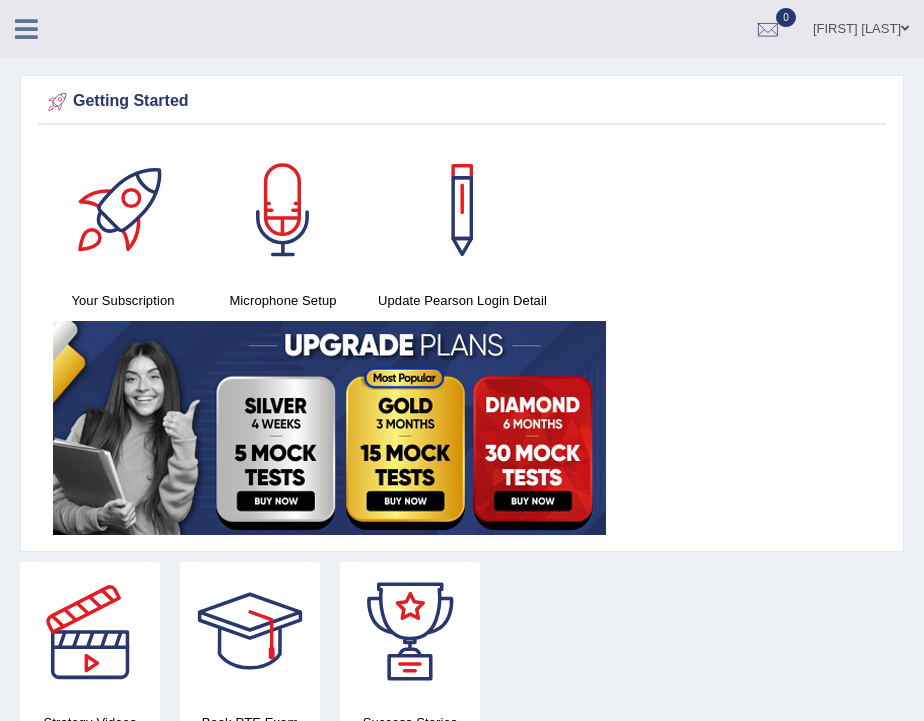 click at bounding box center (26, 29) 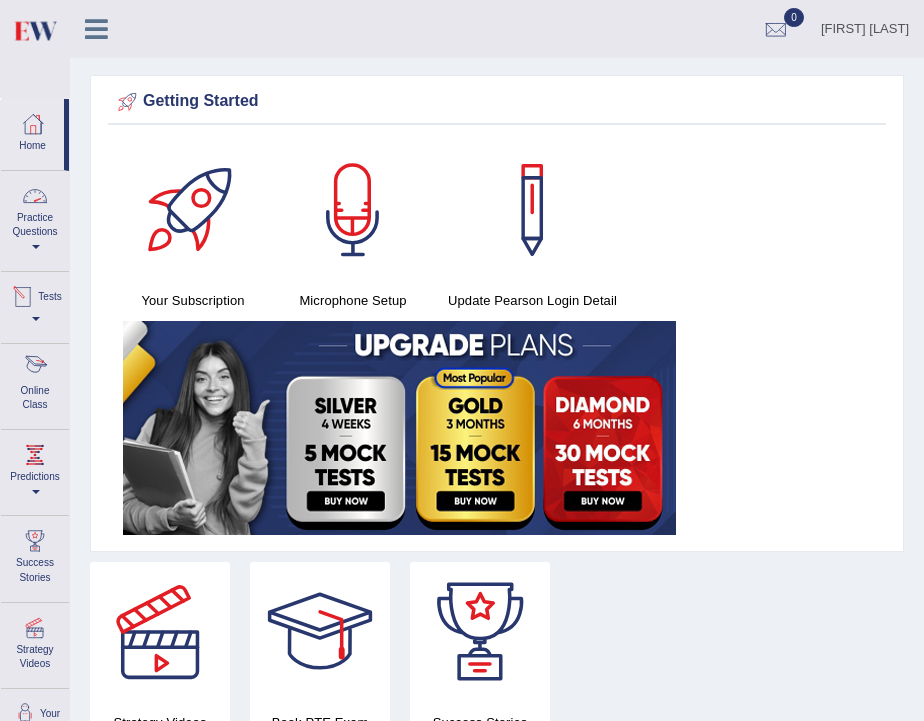 click at bounding box center (35, 369) 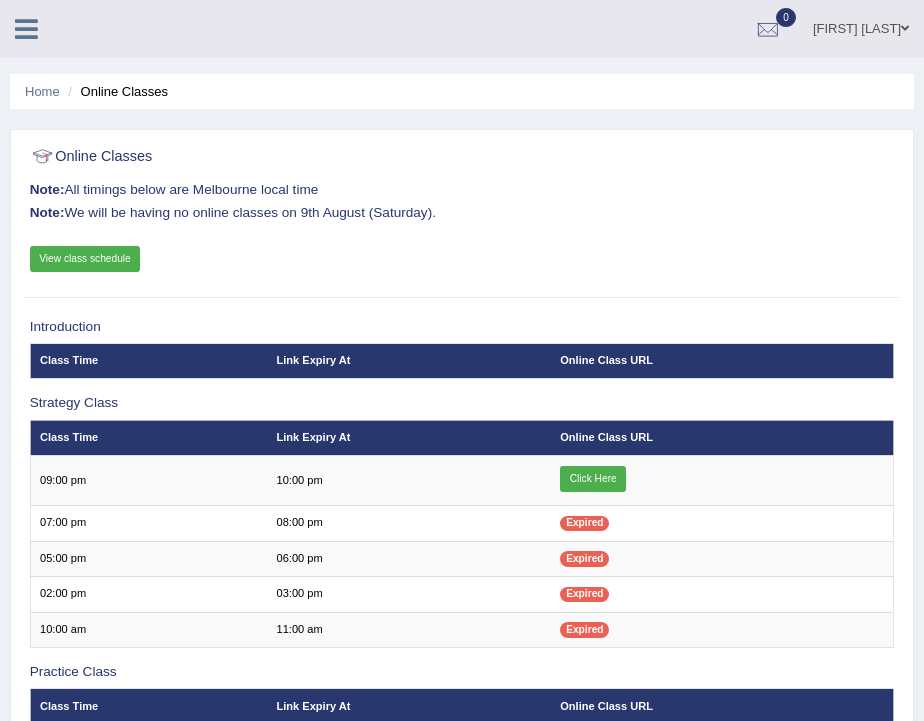 scroll, scrollTop: 0, scrollLeft: 0, axis: both 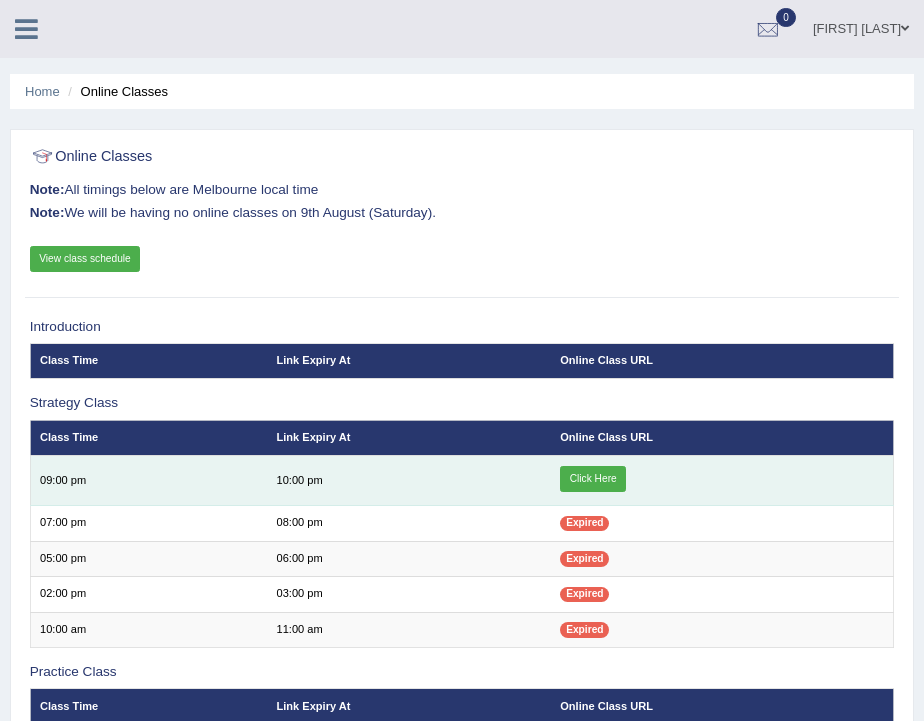click on "Click Here" at bounding box center [593, 479] 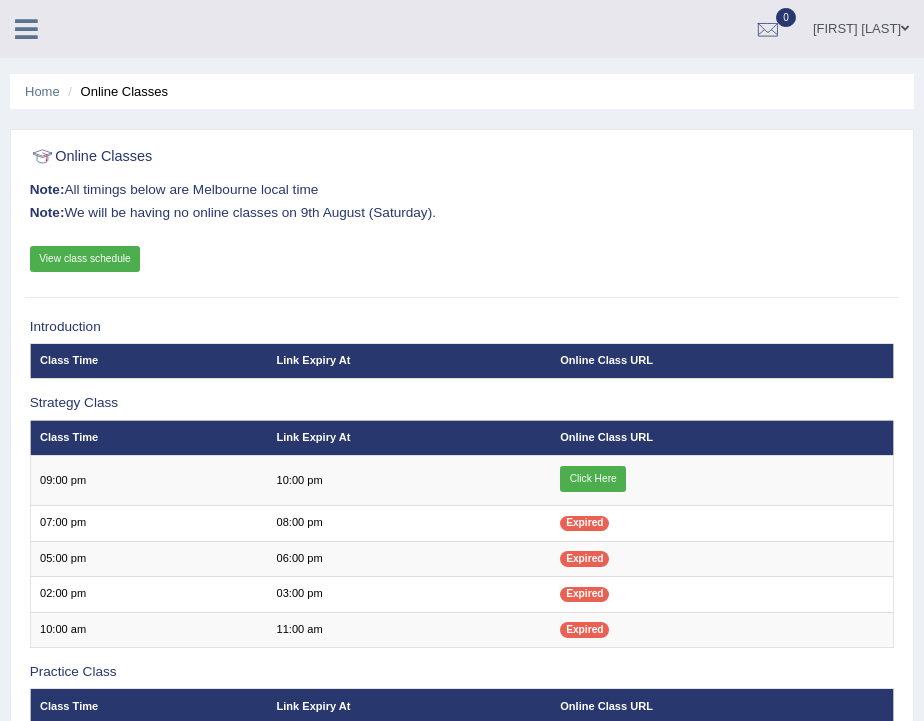 scroll, scrollTop: 0, scrollLeft: 0, axis: both 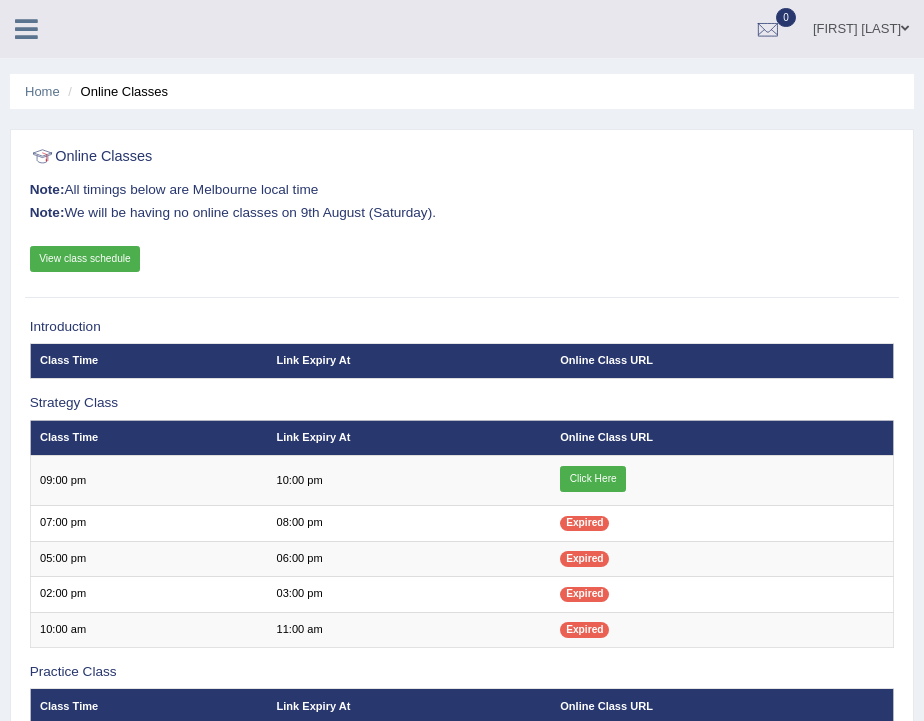 click on "View class schedule" at bounding box center [85, 259] 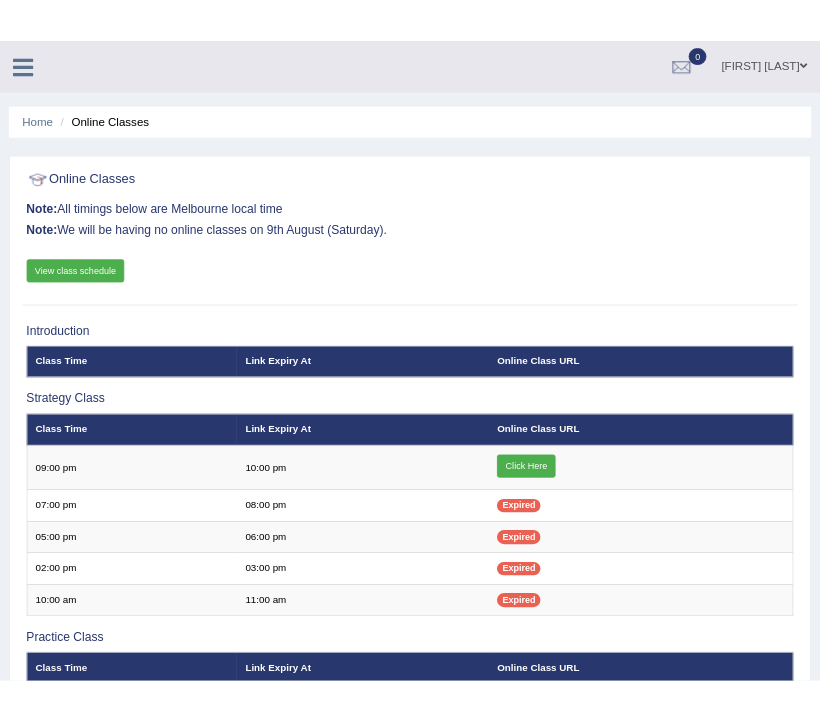 scroll, scrollTop: 0, scrollLeft: 0, axis: both 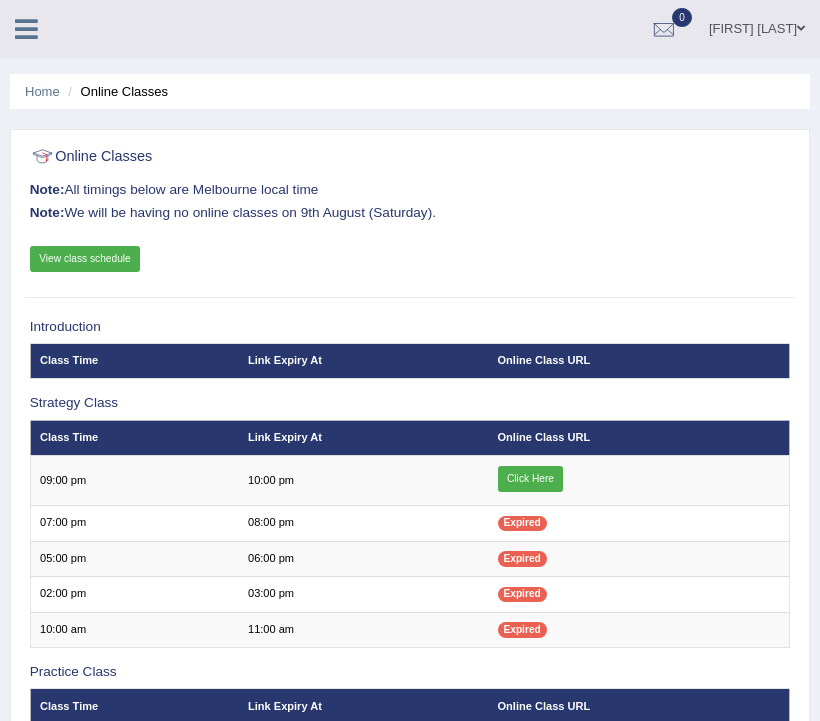 click at bounding box center (26, 29) 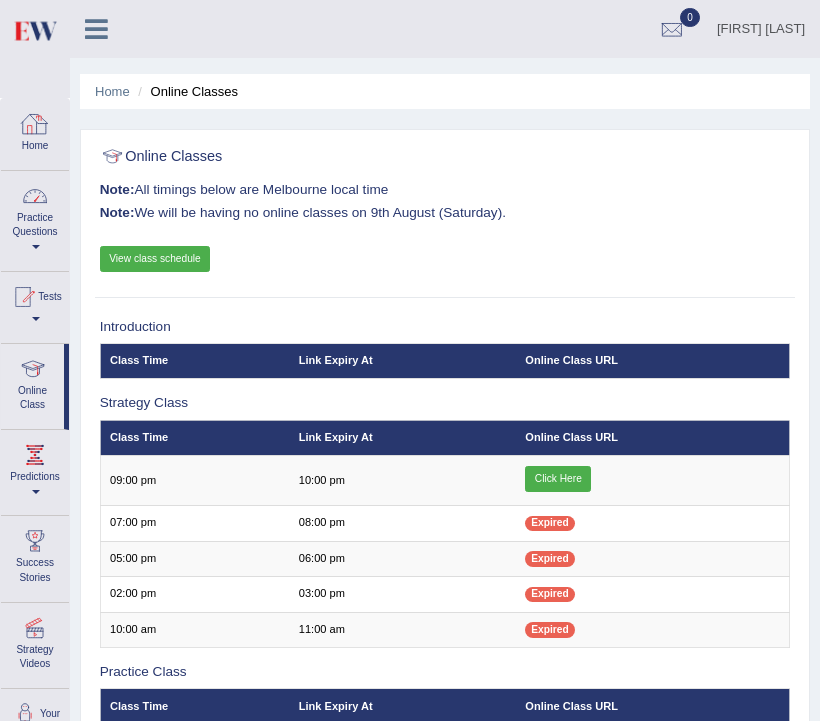 click on "Practice Questions" at bounding box center (35, 218) 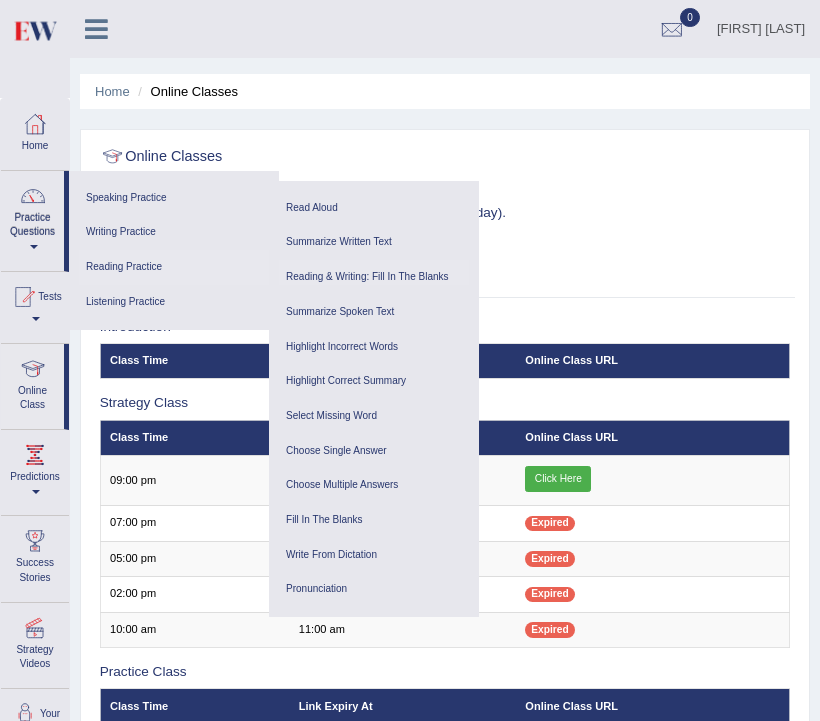 click on "Reading & Writing: Fill In The Blanks" at bounding box center [374, 277] 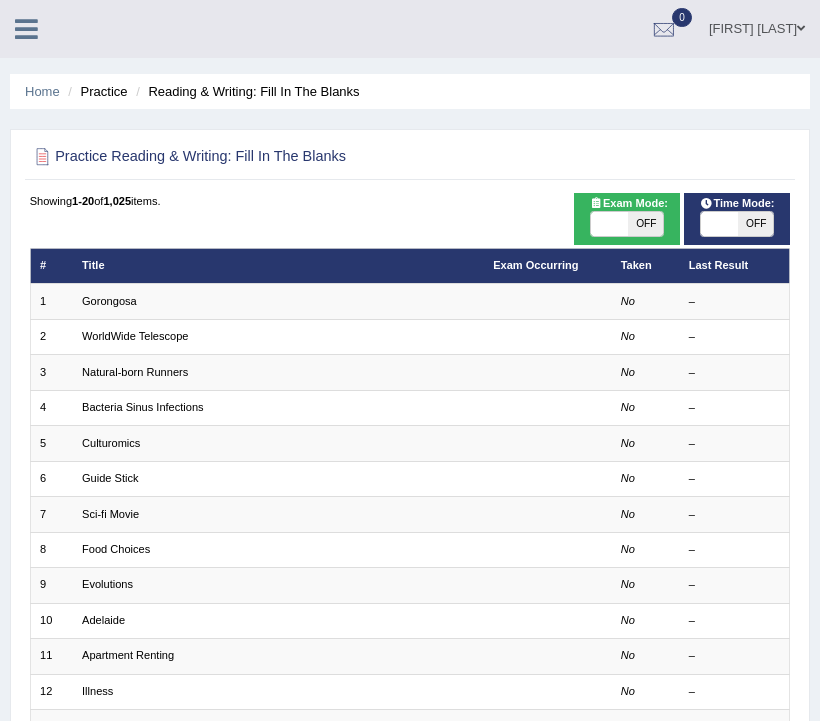 scroll, scrollTop: 0, scrollLeft: 0, axis: both 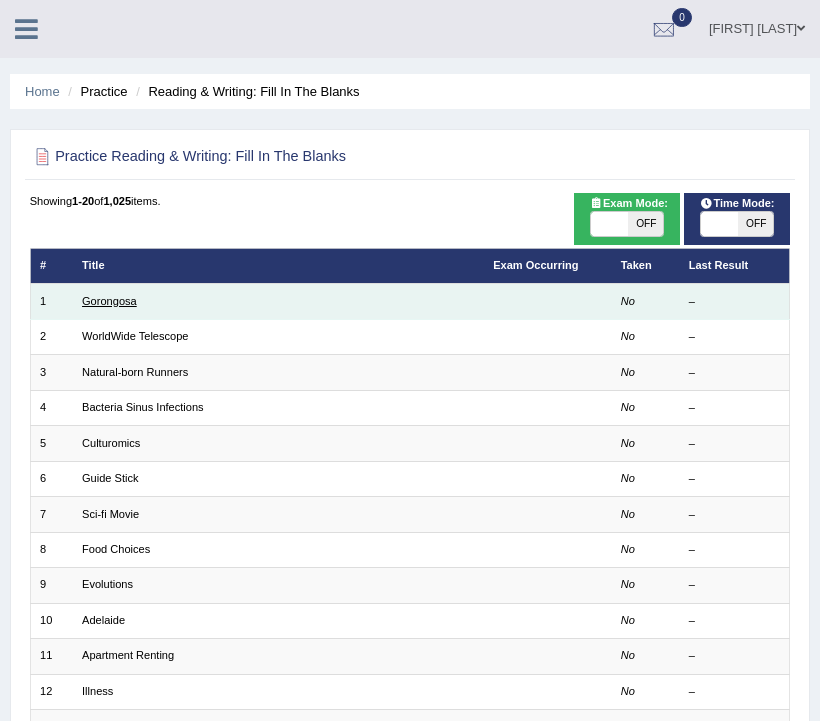click on "Gorongosa" at bounding box center (109, 301) 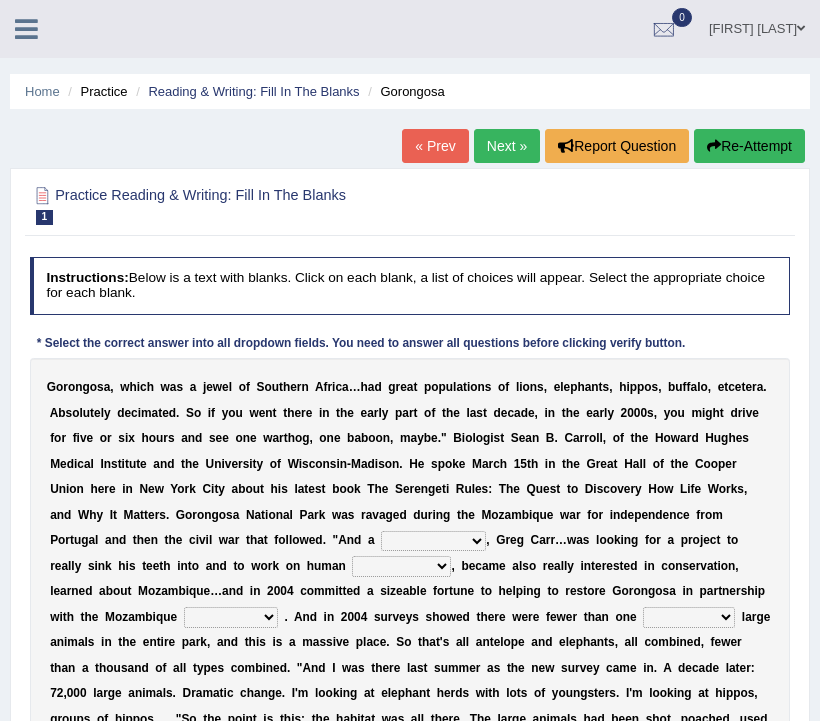 scroll, scrollTop: 0, scrollLeft: 0, axis: both 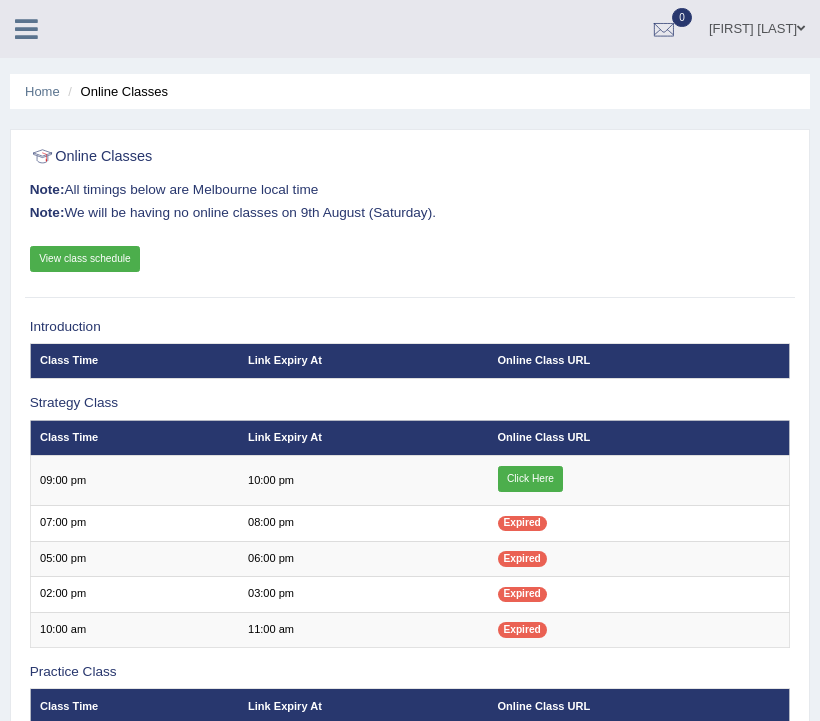 click at bounding box center (26, 29) 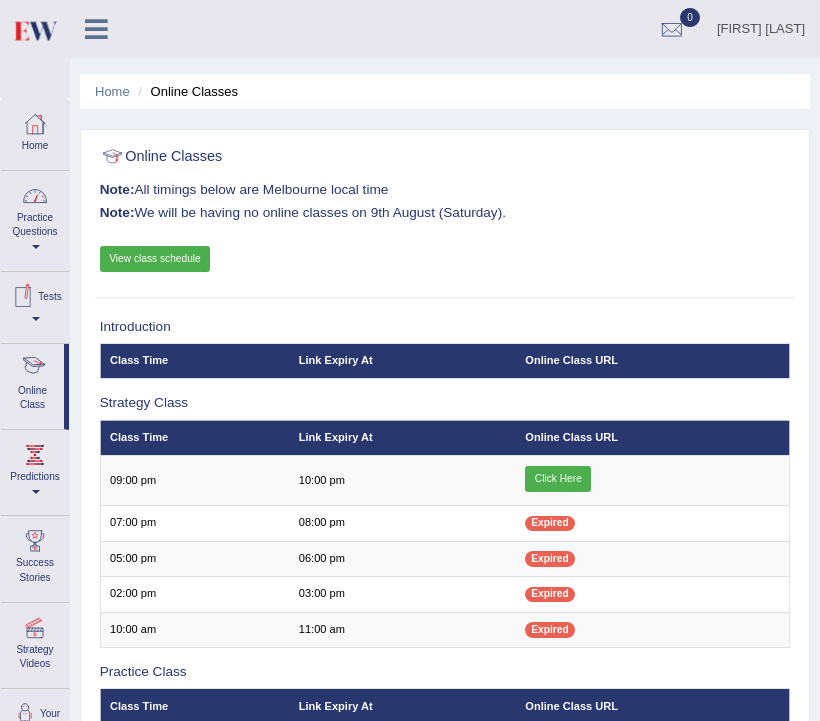 click at bounding box center [35, 196] 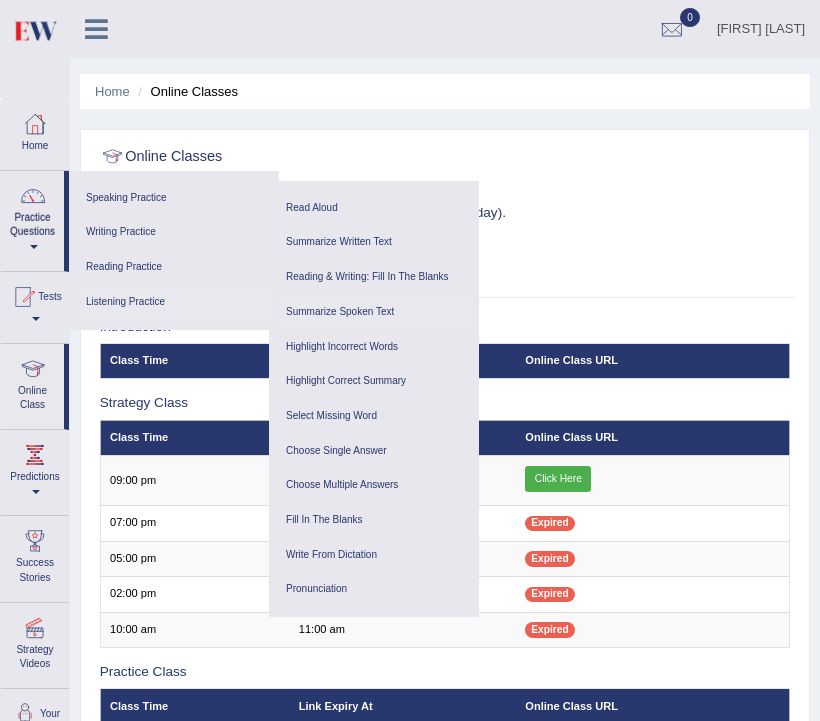 click on "Summarize Spoken Text" at bounding box center (374, 312) 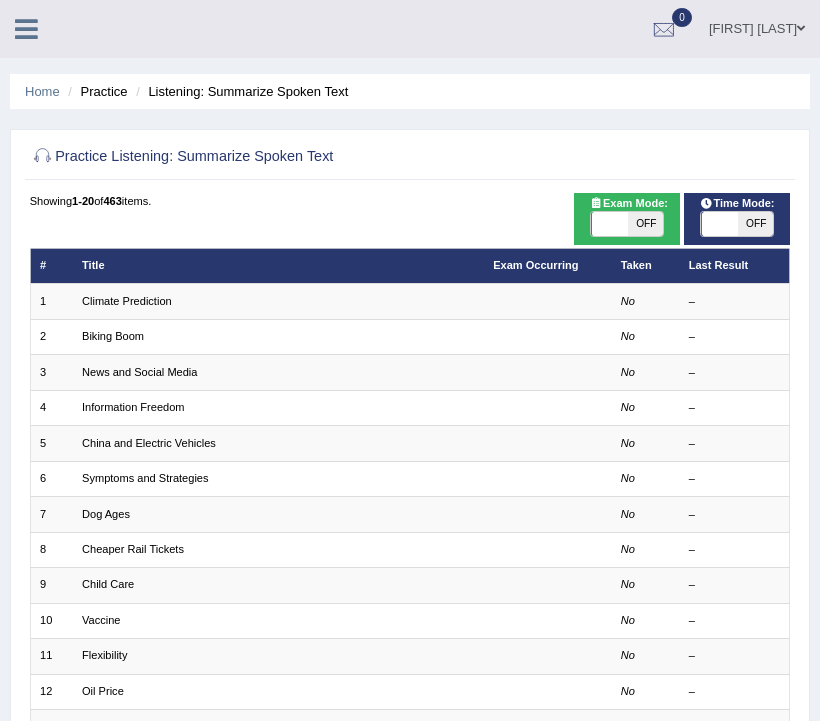 scroll, scrollTop: 0, scrollLeft: 0, axis: both 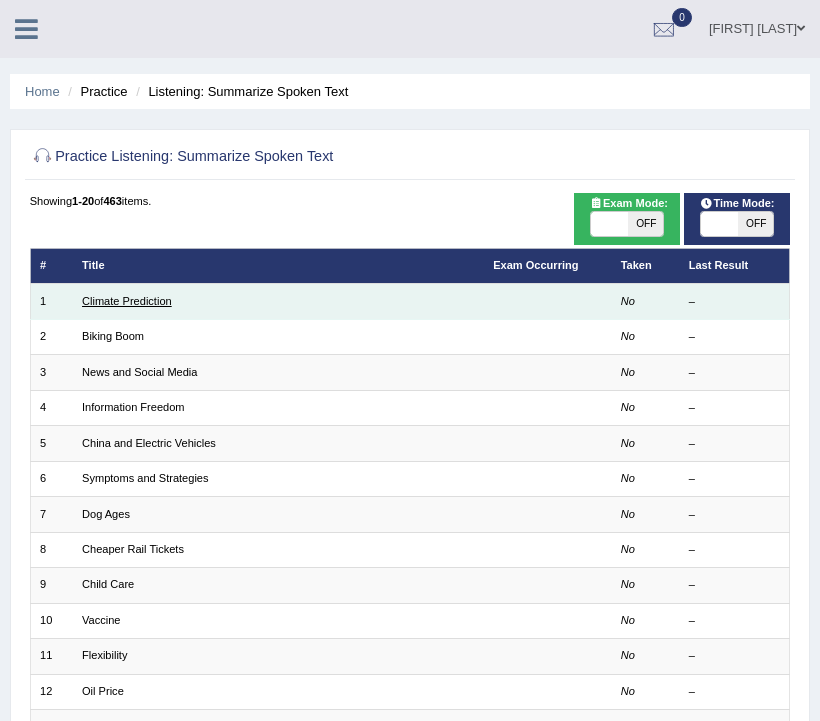 click on "Climate Prediction" at bounding box center (127, 301) 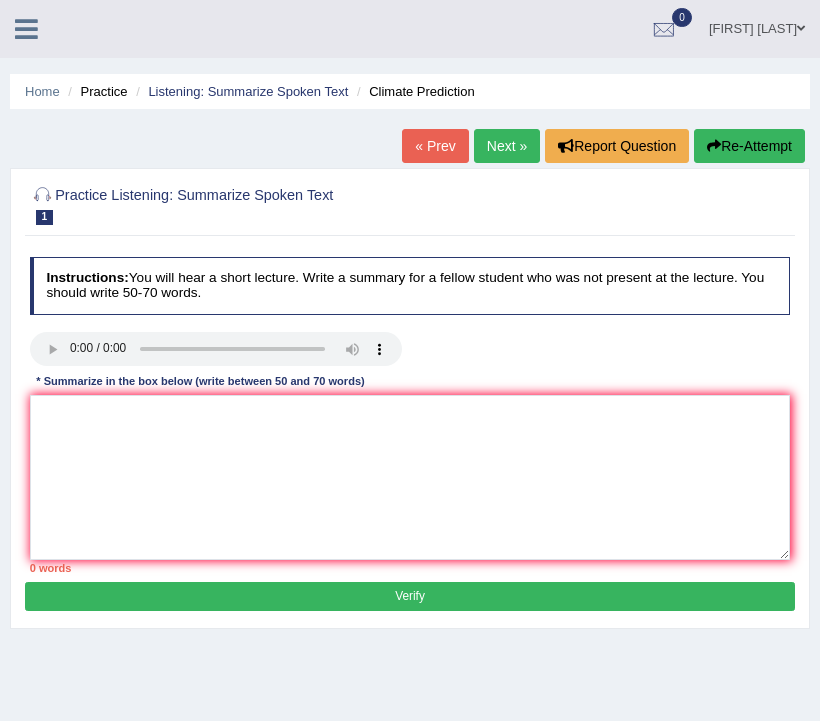 scroll, scrollTop: 0, scrollLeft: 0, axis: both 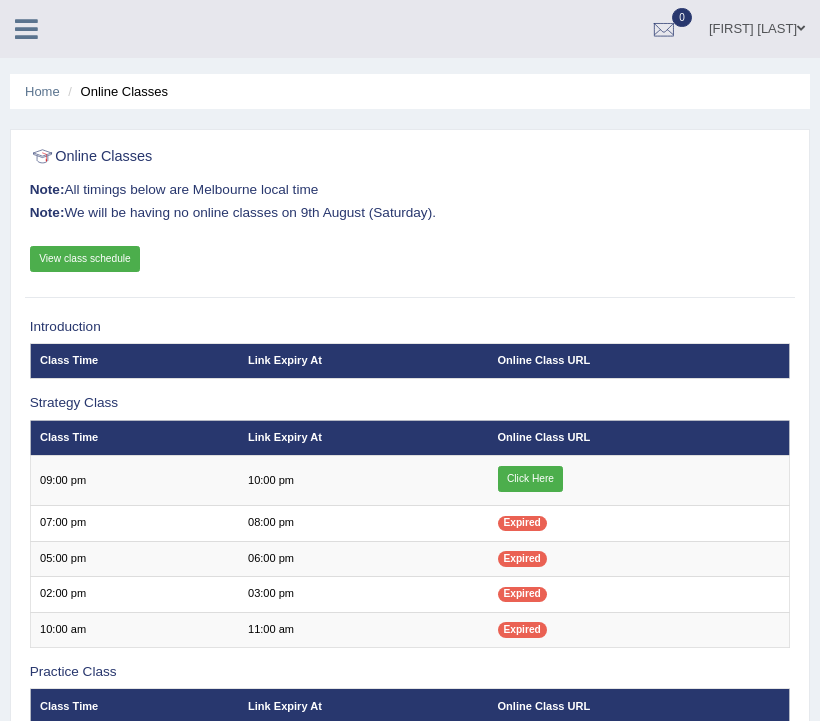 click on "Christina Joshi
Toggle navigation
Username: Christinajoshi
Access Type: Online
Subscription: Gold Package
Log out
0
See All Alerts" at bounding box center (410, 29) 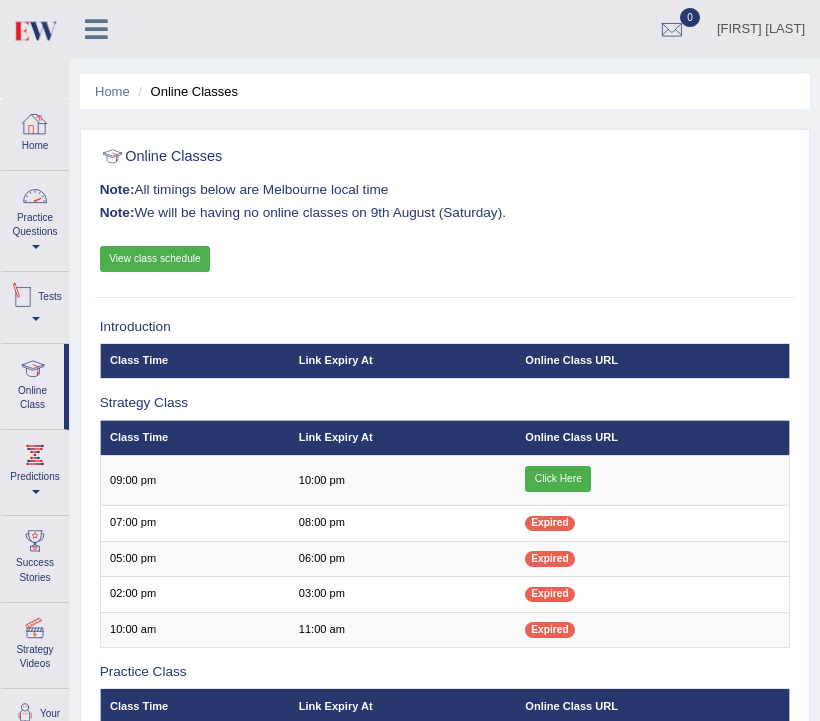 click on "Practice Questions" at bounding box center (35, 218) 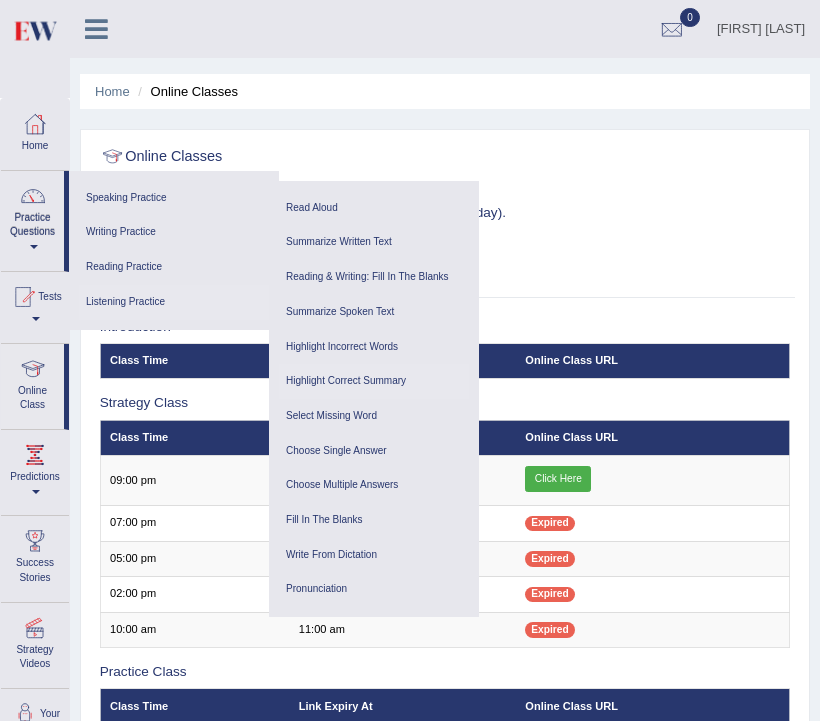 click on "Highlight Correct Summary" at bounding box center [374, 381] 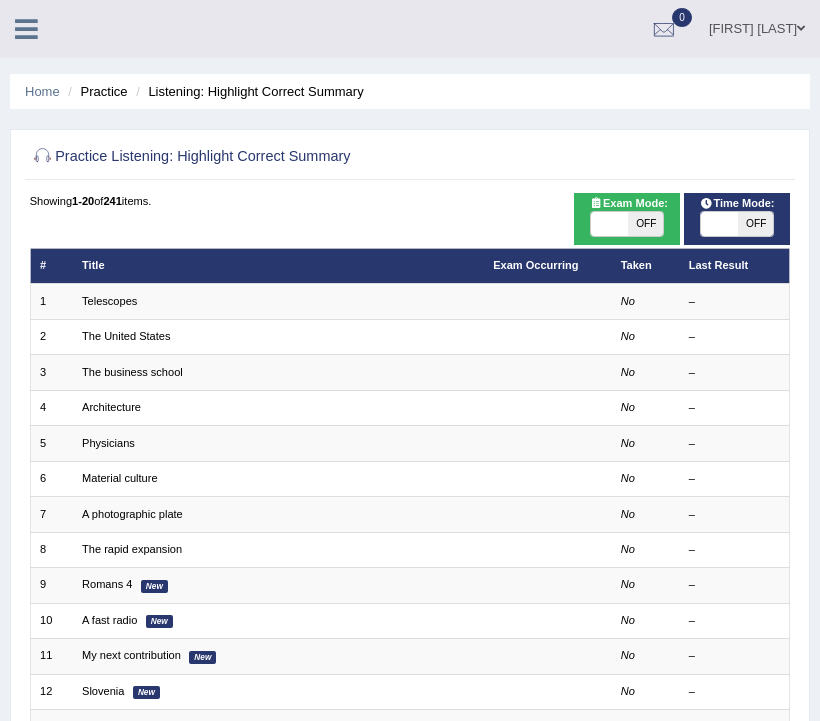 scroll, scrollTop: 0, scrollLeft: 0, axis: both 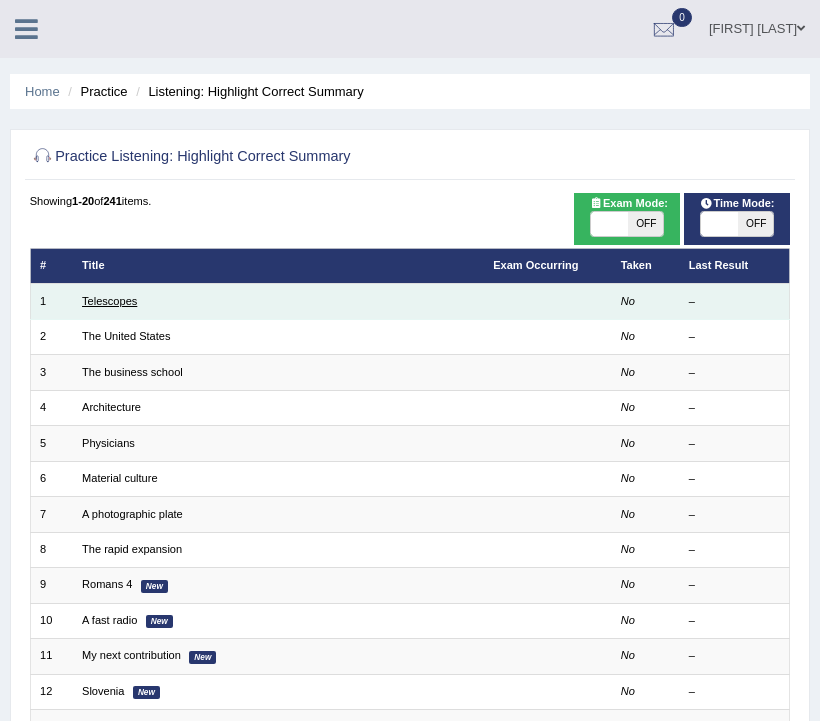 click on "Telescopes" at bounding box center [109, 301] 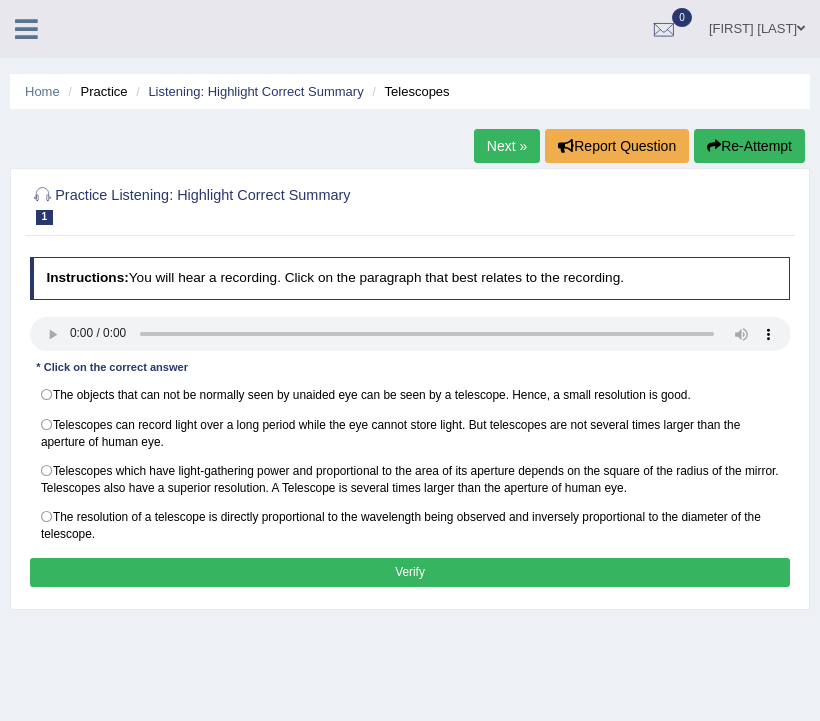 scroll, scrollTop: 0, scrollLeft: 0, axis: both 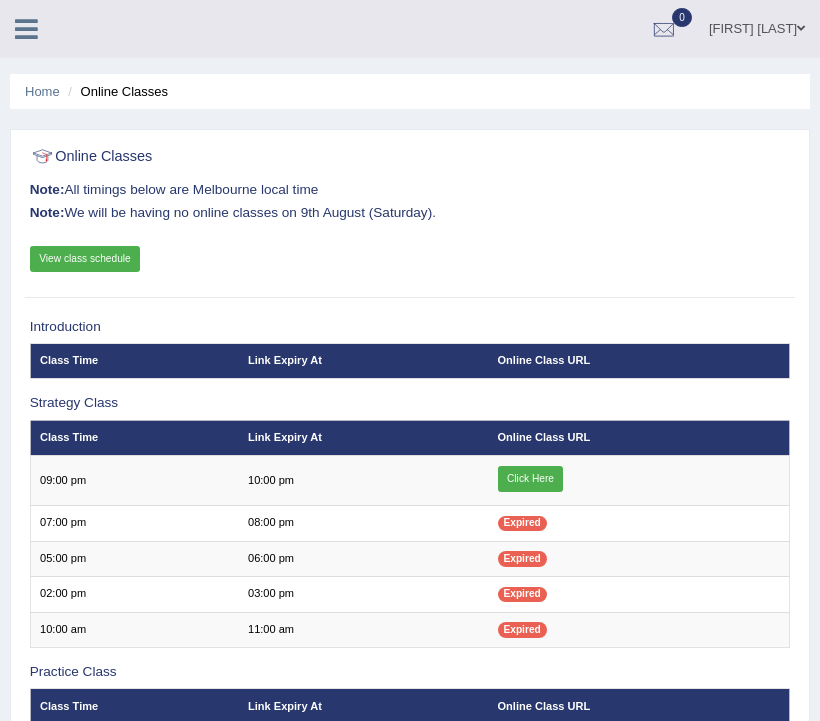 click at bounding box center (35, 22) 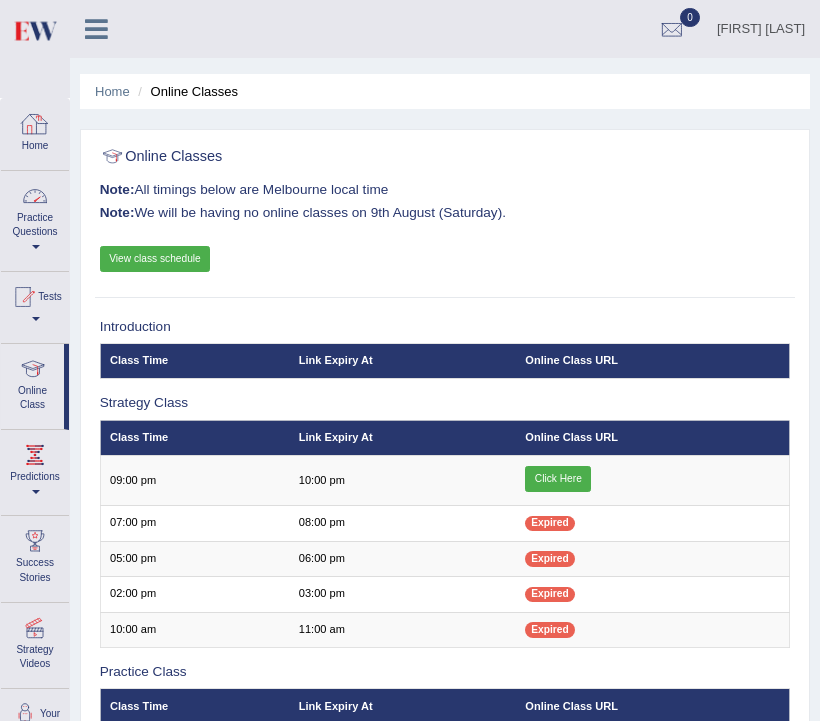 click on "Practice Questions" at bounding box center (35, 218) 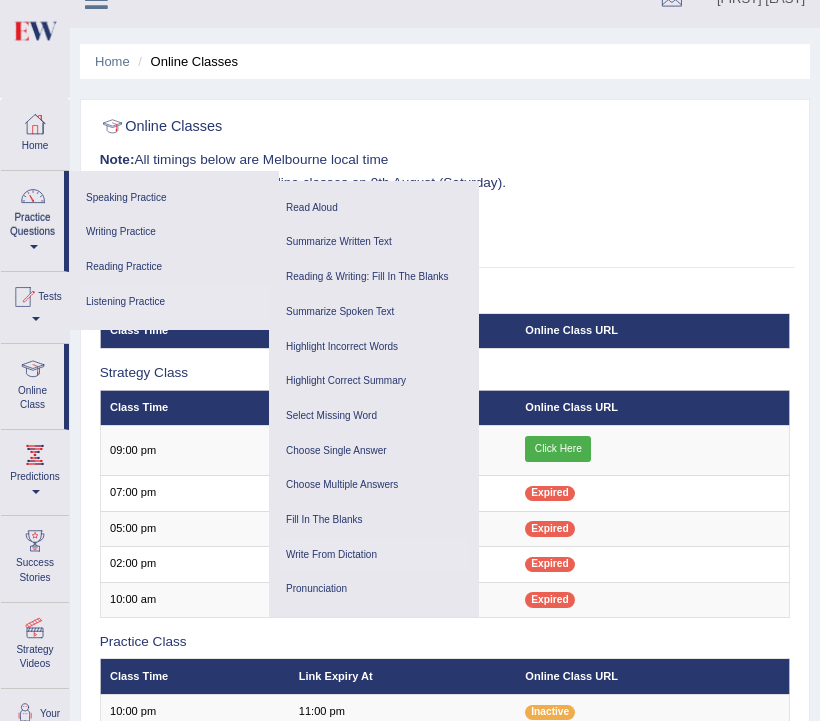 scroll, scrollTop: 9, scrollLeft: 0, axis: vertical 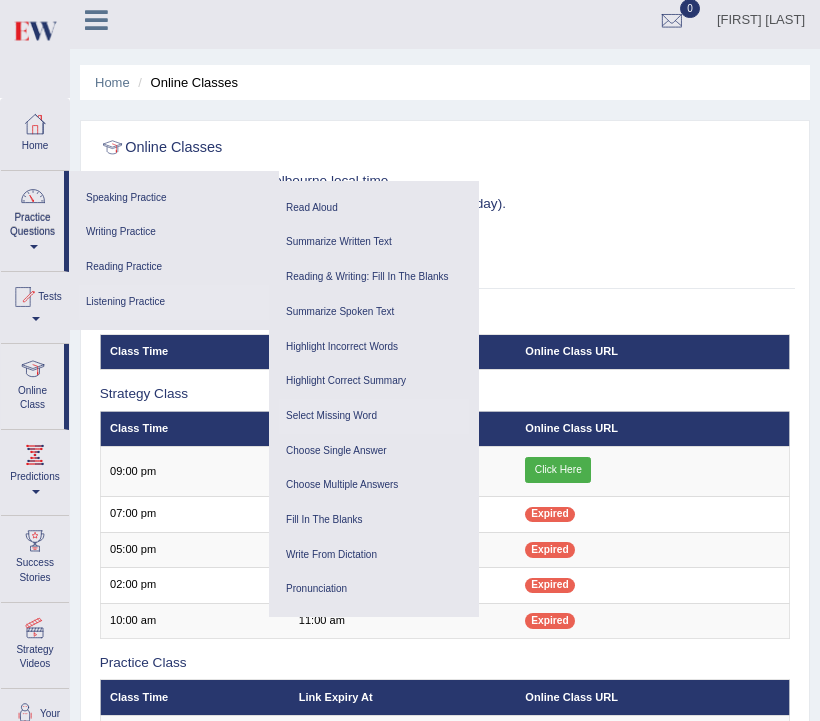 click on "Select Missing Word" at bounding box center [374, 416] 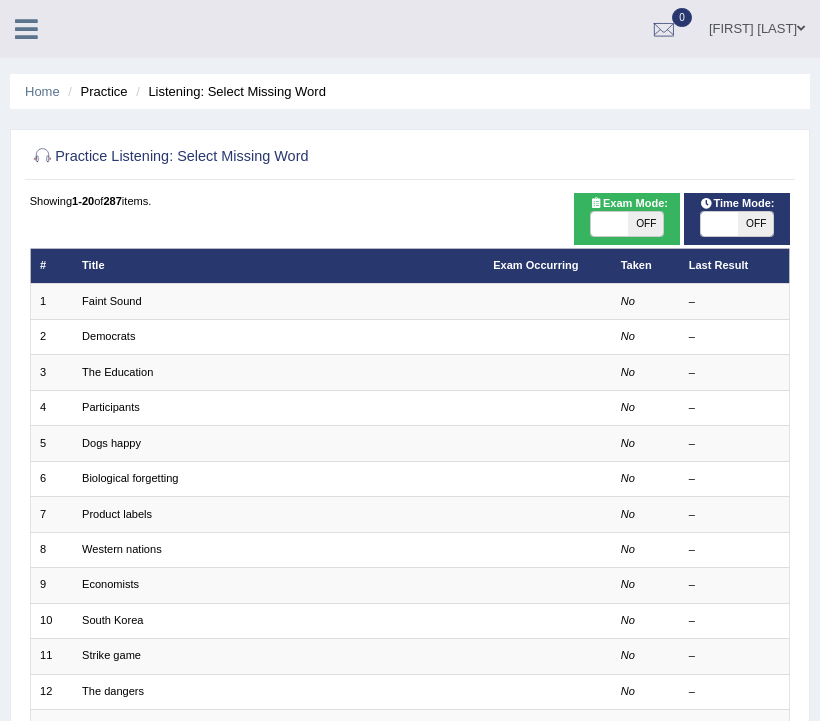 scroll, scrollTop: 0, scrollLeft: 0, axis: both 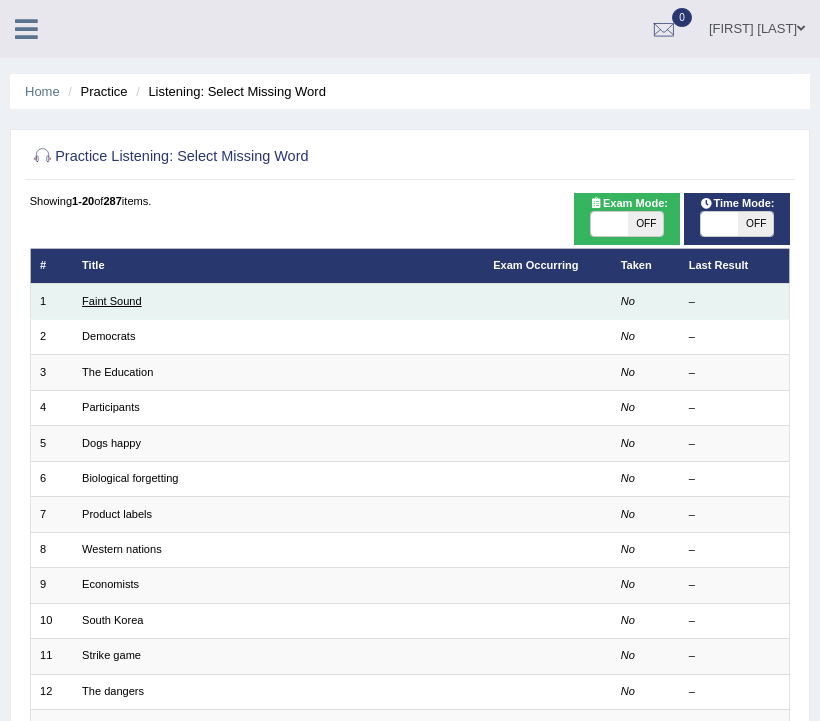 click on "Faint Sound" at bounding box center [112, 301] 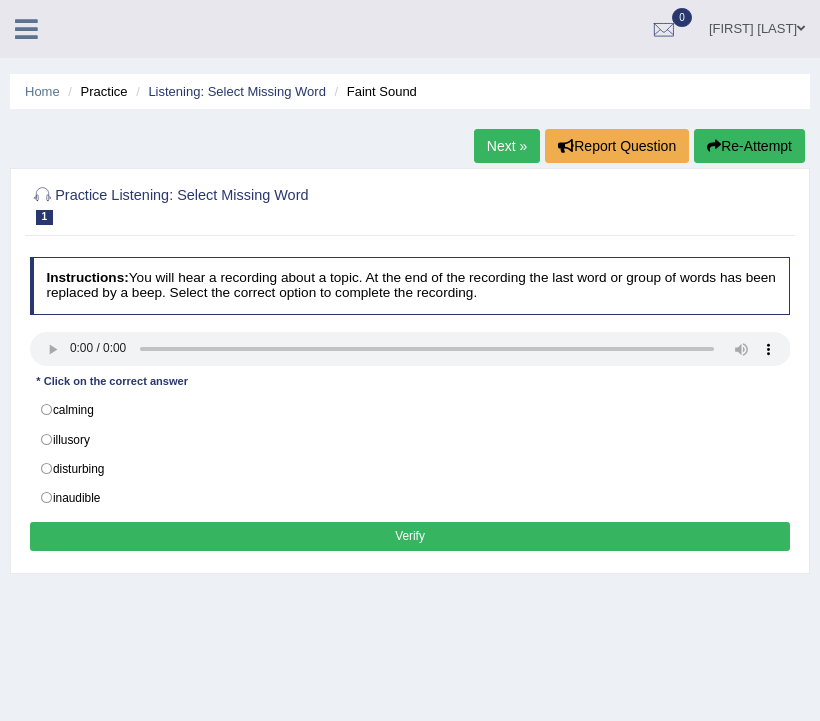 scroll, scrollTop: 0, scrollLeft: 0, axis: both 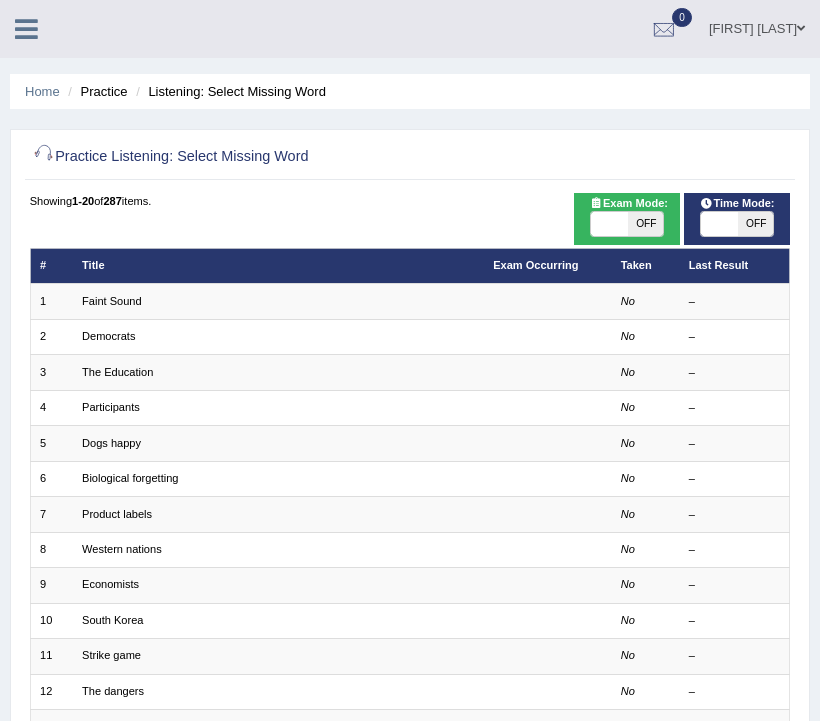 click at bounding box center (26, 29) 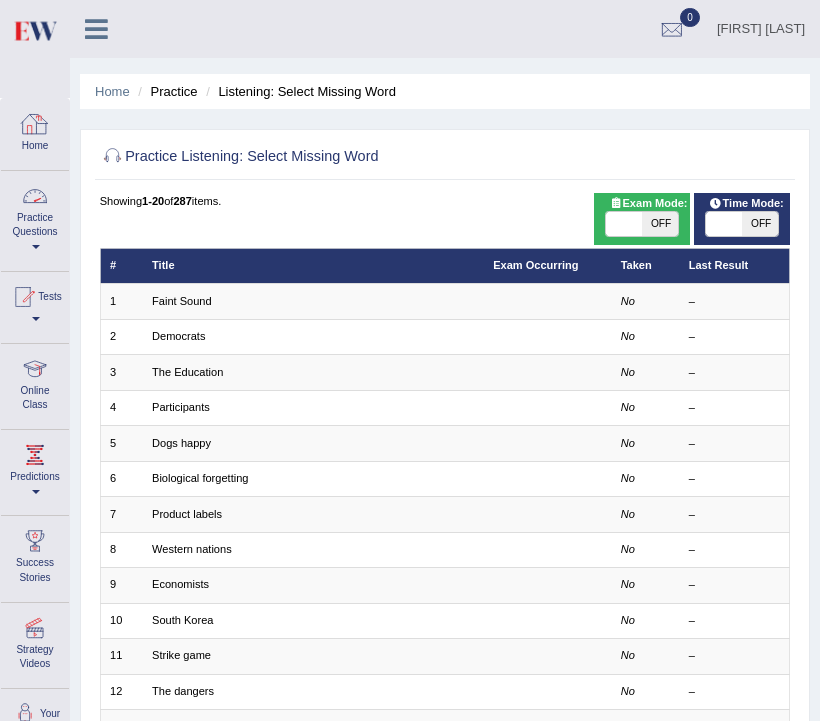 click on "Practice Questions" at bounding box center [35, 218] 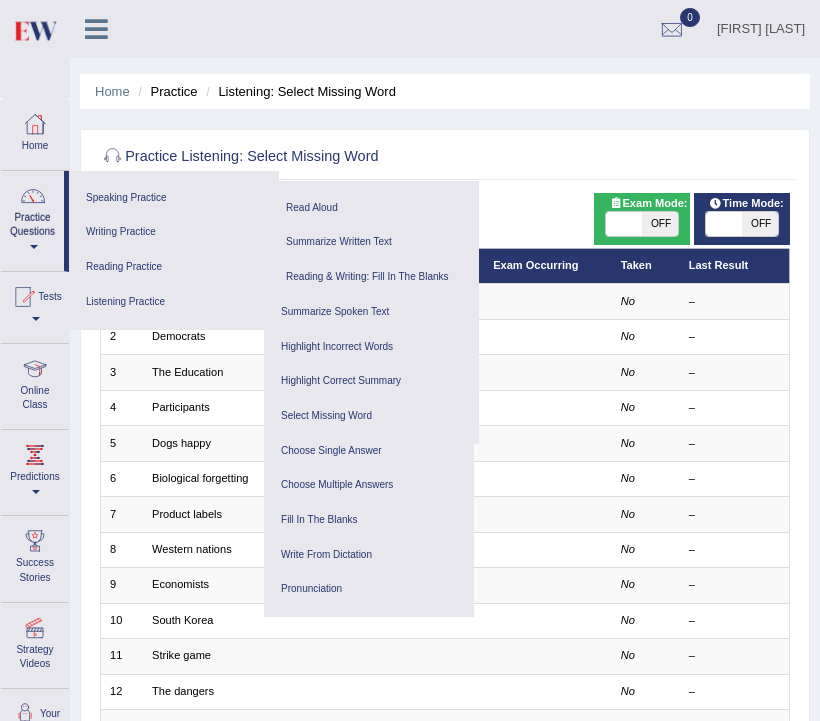 click on "Choose Single Answer" at bounding box center (369, 451) 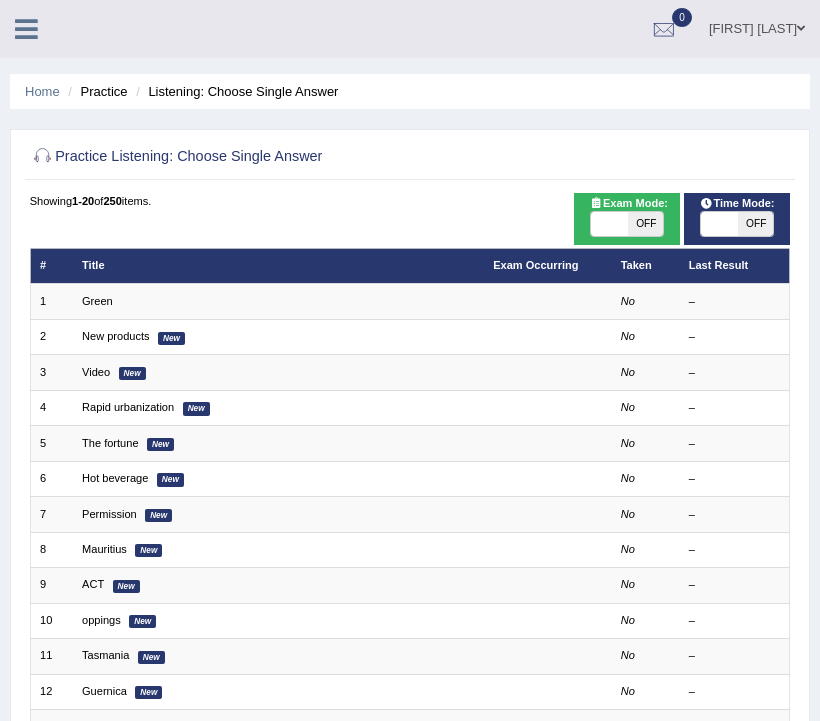 scroll, scrollTop: 0, scrollLeft: 0, axis: both 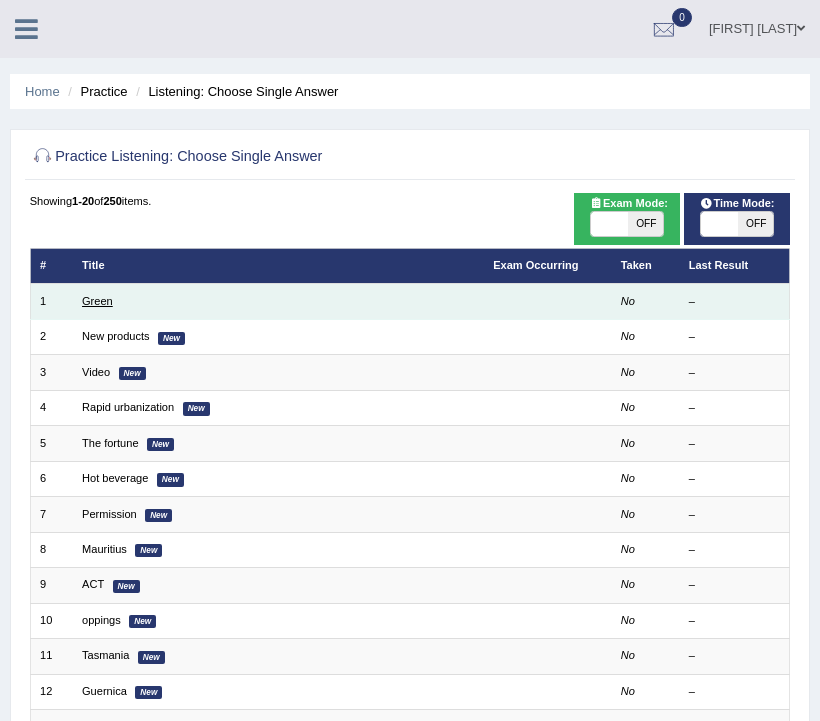 click on "Green" at bounding box center (97, 301) 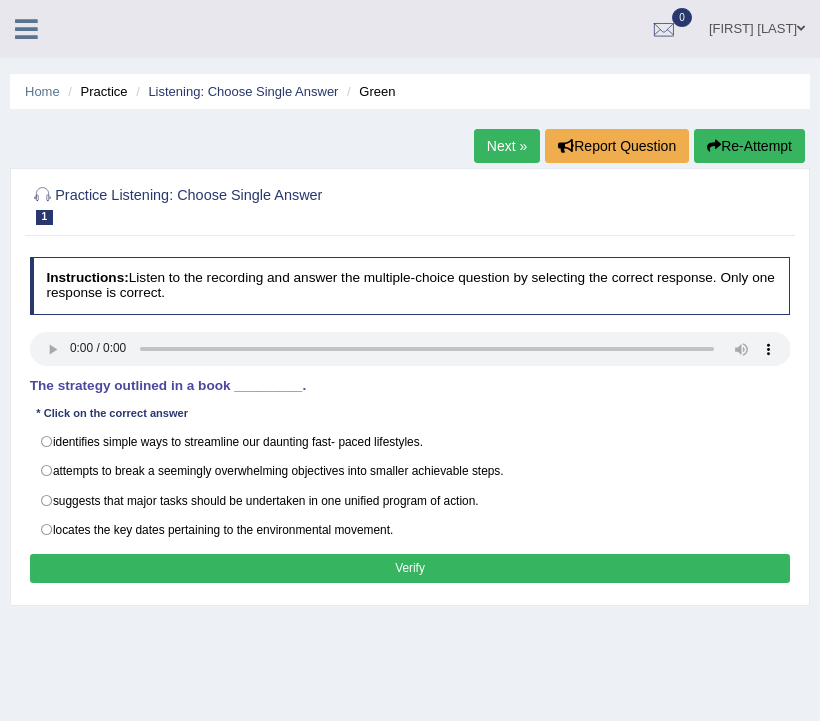 scroll, scrollTop: 0, scrollLeft: 0, axis: both 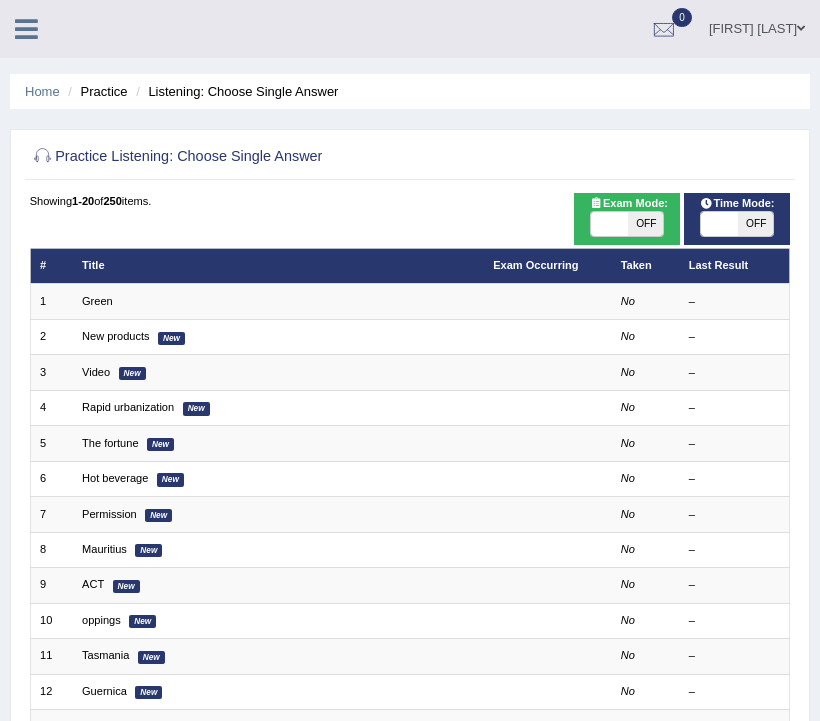 click at bounding box center [26, 29] 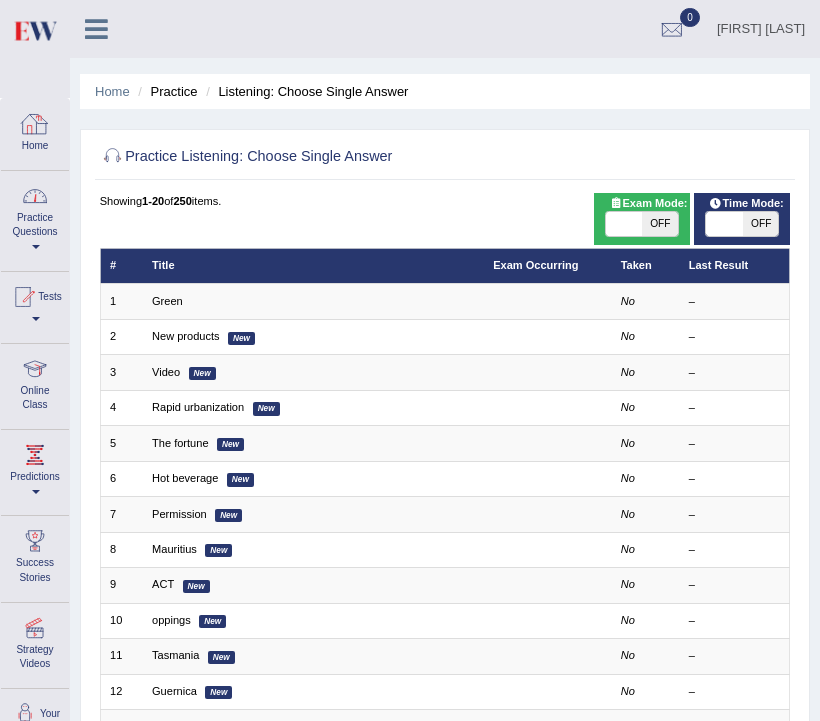click on "Practice Questions" at bounding box center [35, 218] 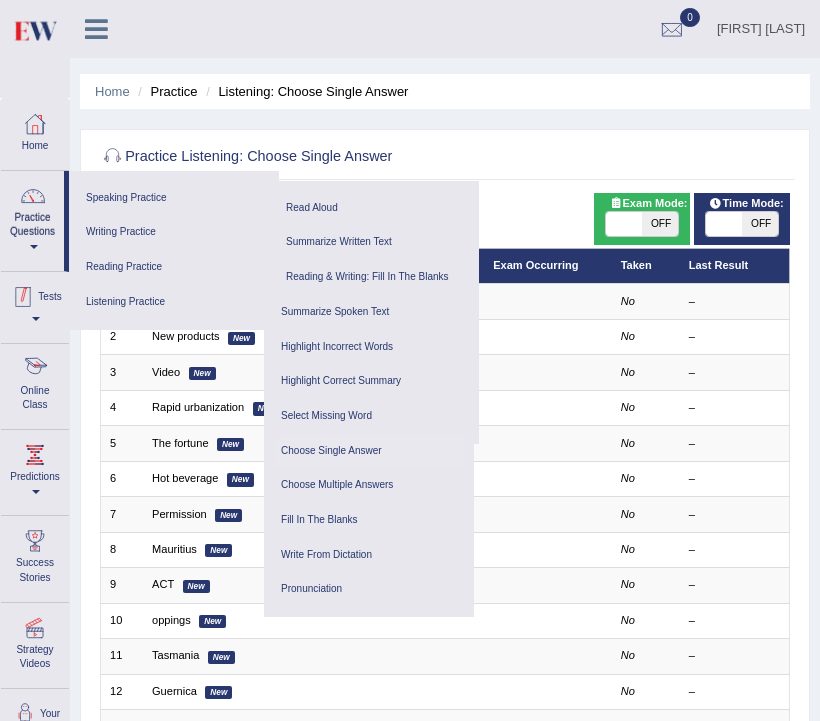 click at bounding box center (23, 297) 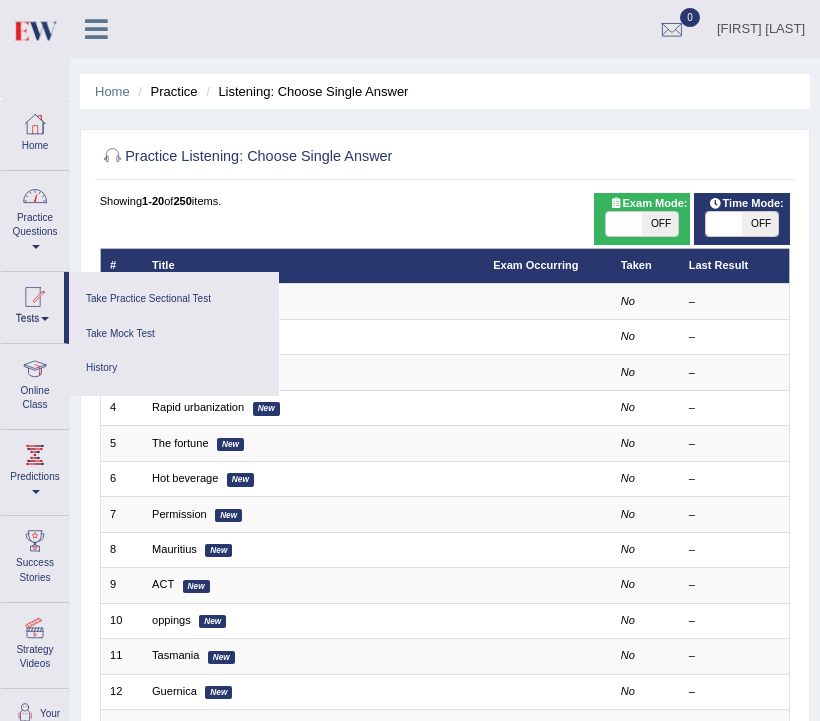 click at bounding box center [35, 196] 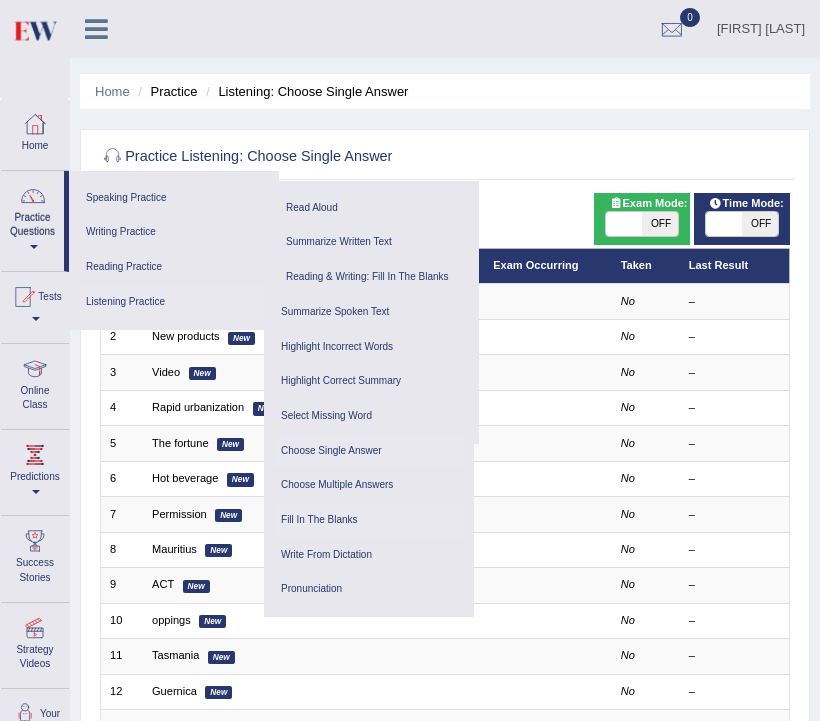 click on "Fill In The Blanks" at bounding box center (369, 520) 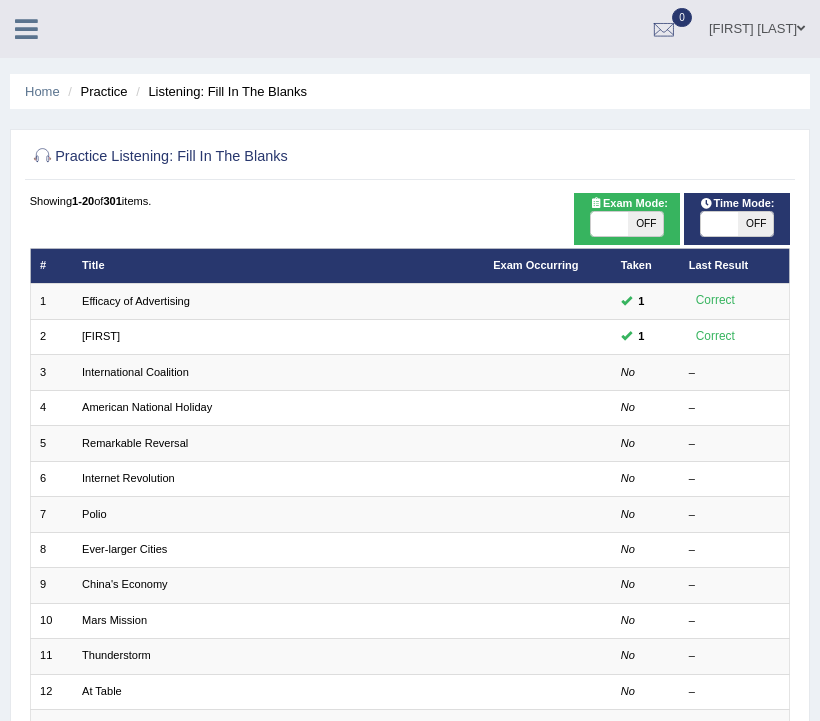 scroll, scrollTop: 0, scrollLeft: 0, axis: both 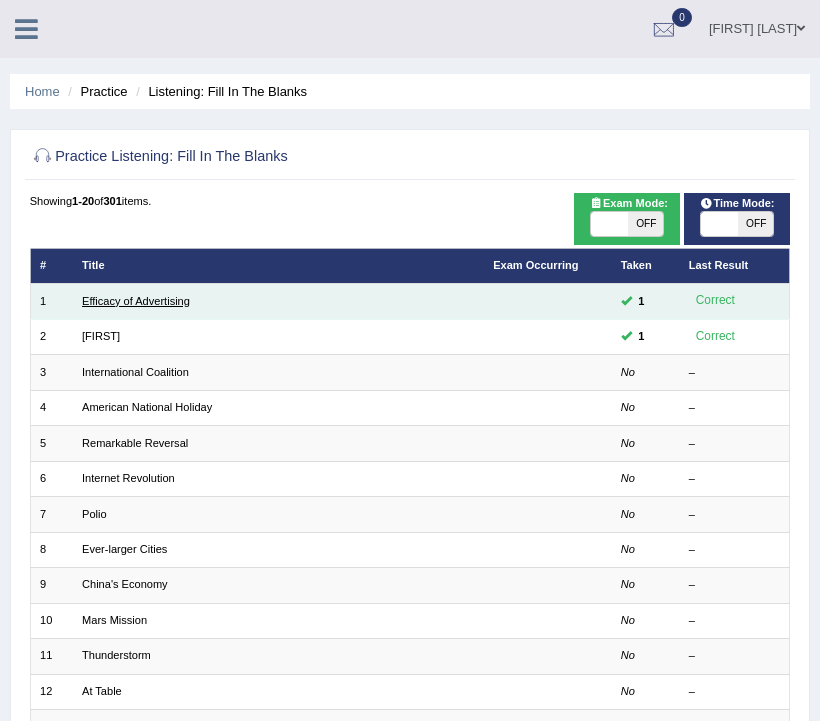 click on "Efficacy of Advertising" at bounding box center (136, 301) 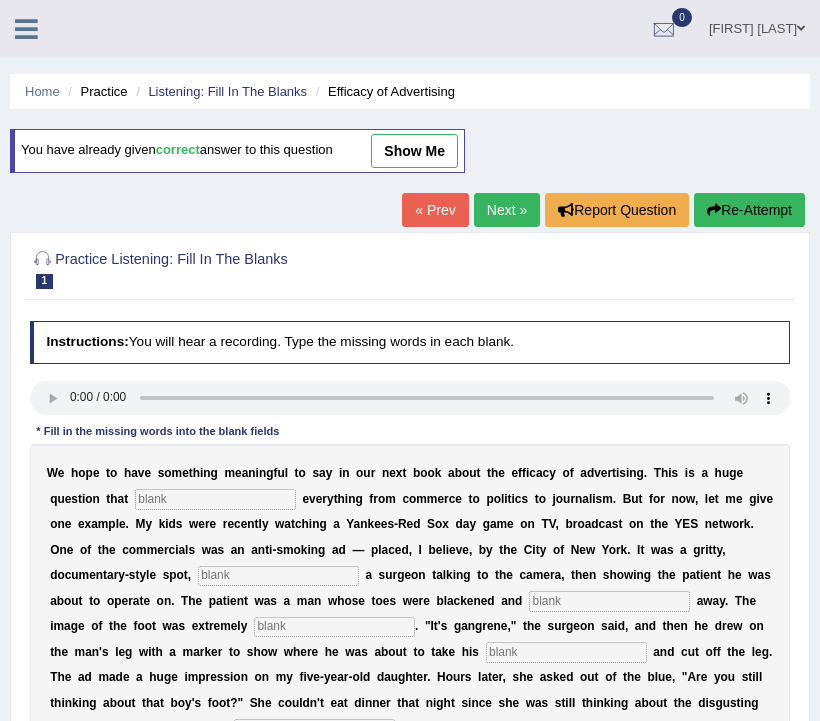 scroll, scrollTop: 0, scrollLeft: 0, axis: both 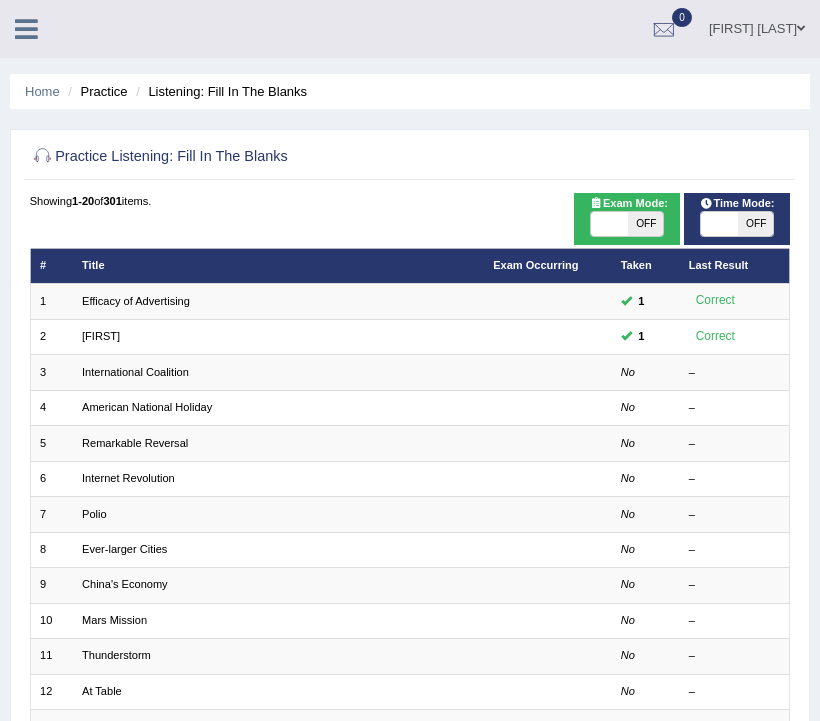 click on "OFF" at bounding box center [646, 224] 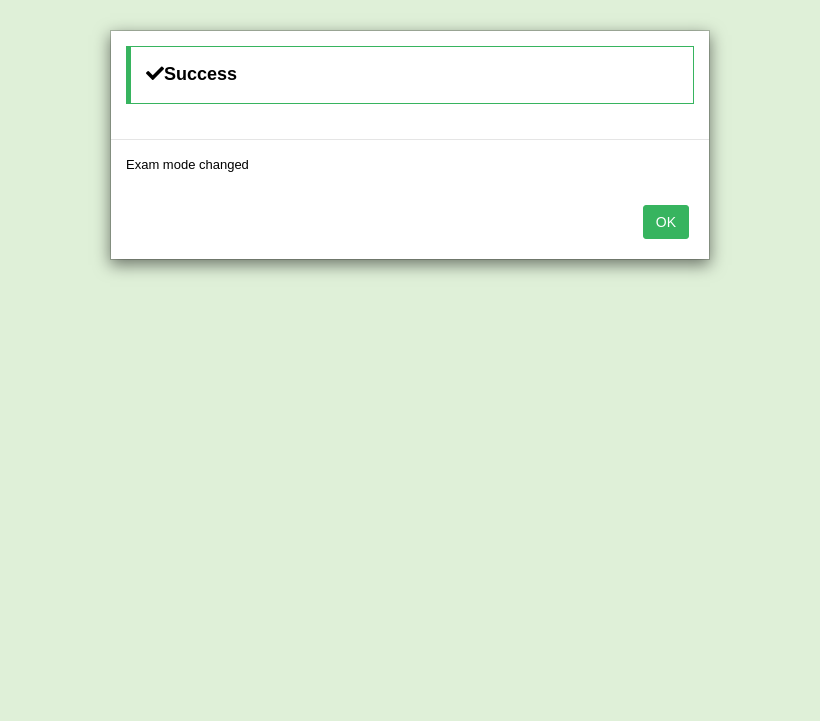 click on "OK" at bounding box center (666, 222) 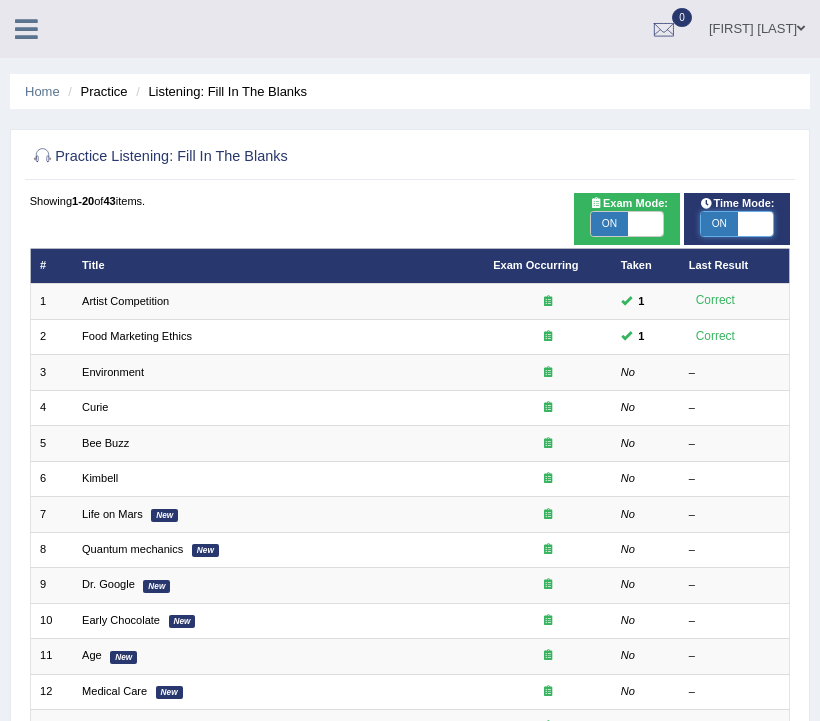 scroll, scrollTop: 0, scrollLeft: 0, axis: both 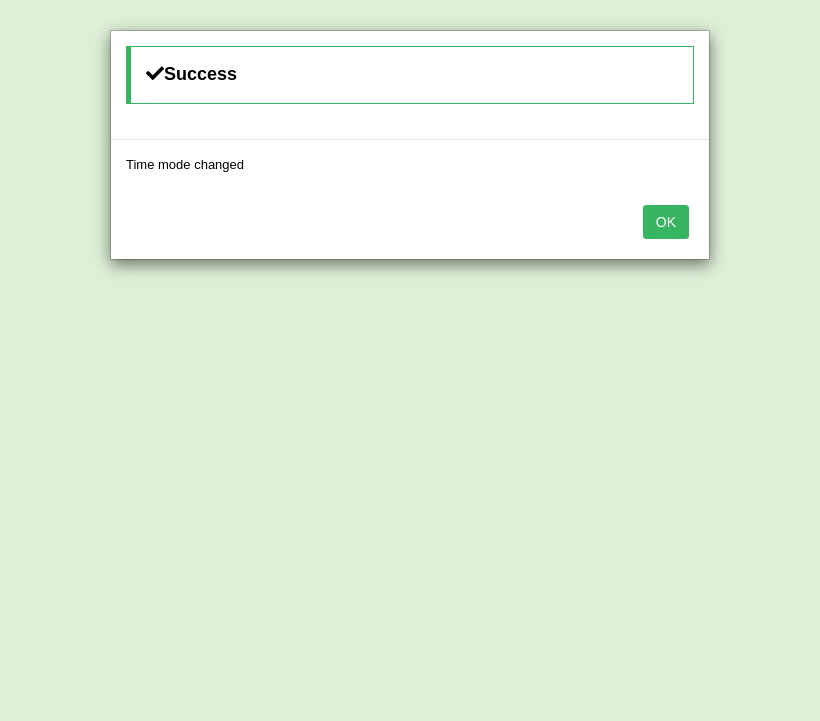 click on "OK" at bounding box center [666, 222] 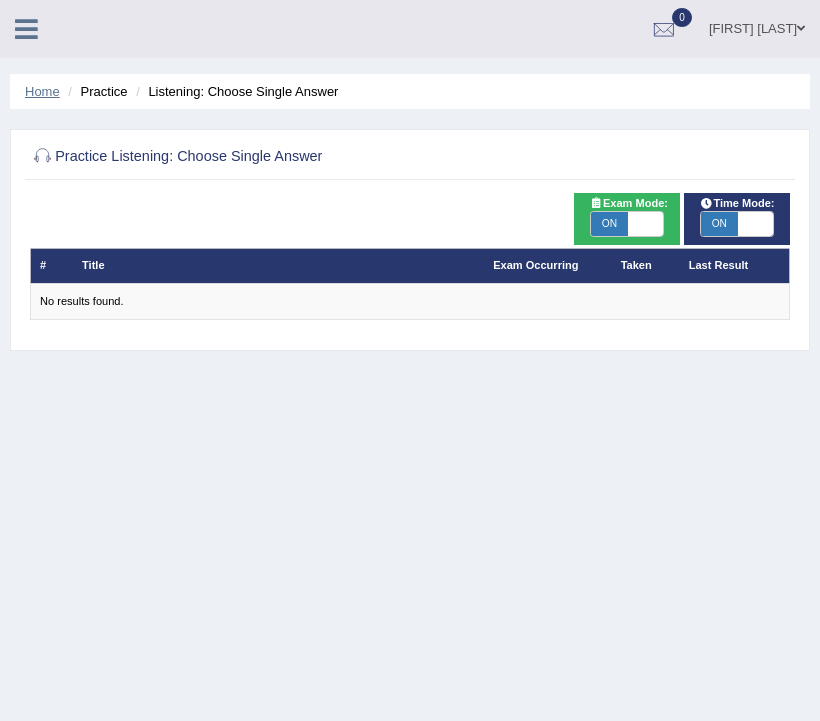 scroll, scrollTop: 0, scrollLeft: 0, axis: both 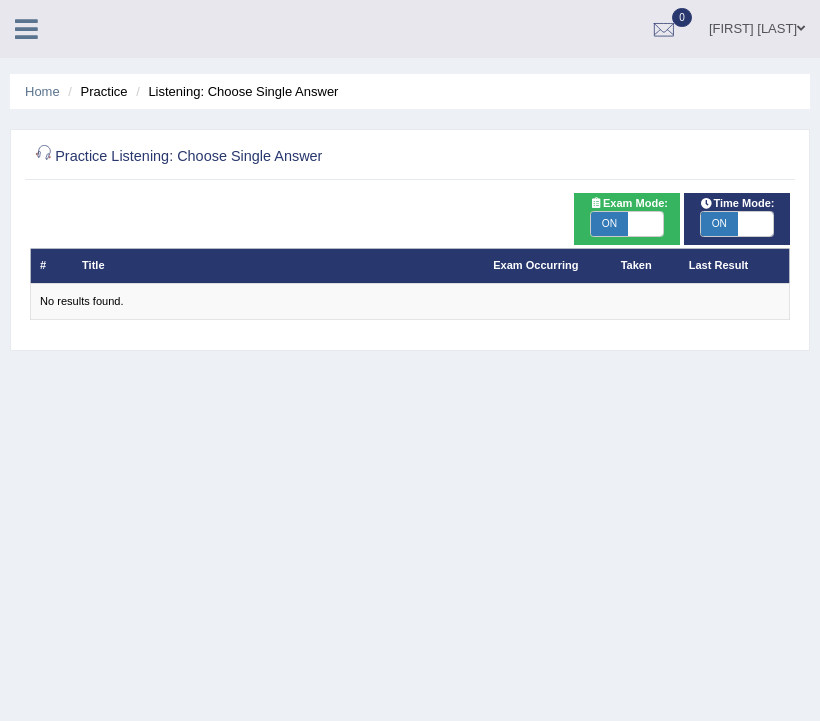 click at bounding box center (26, 29) 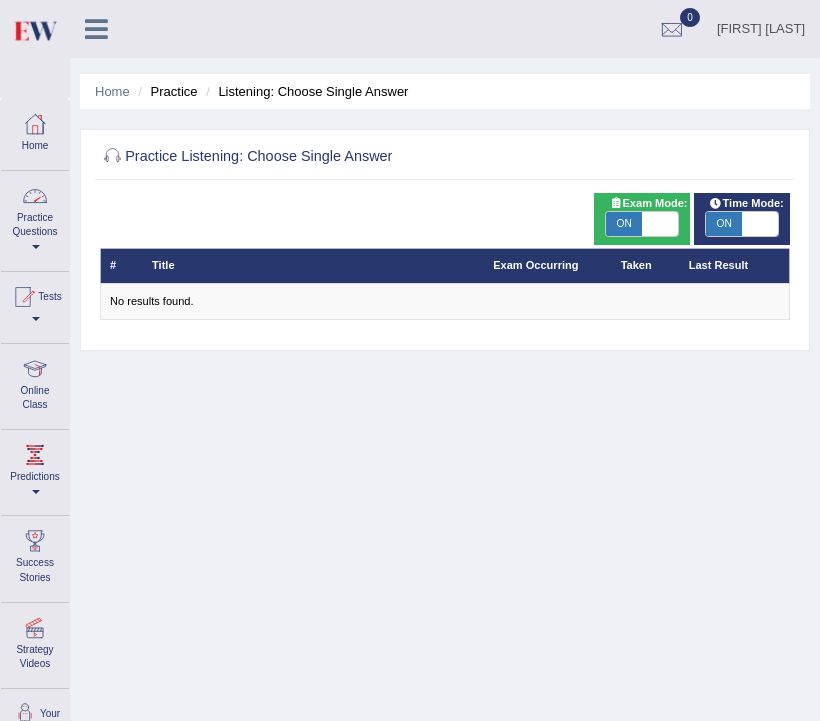 click on "Practice Questions" at bounding box center [35, 218] 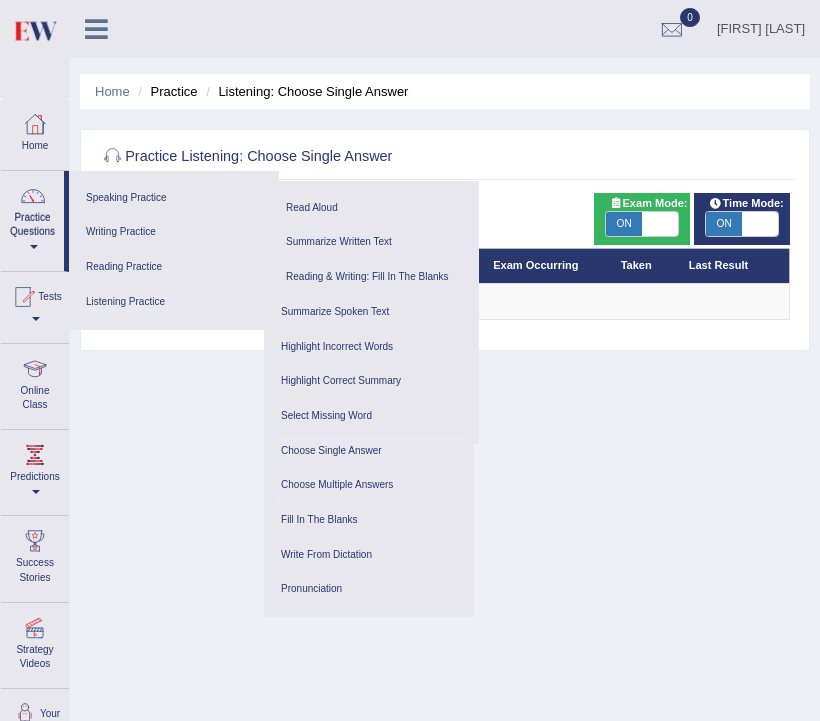 click on "Choose Multiple Answers" at bounding box center (369, 485) 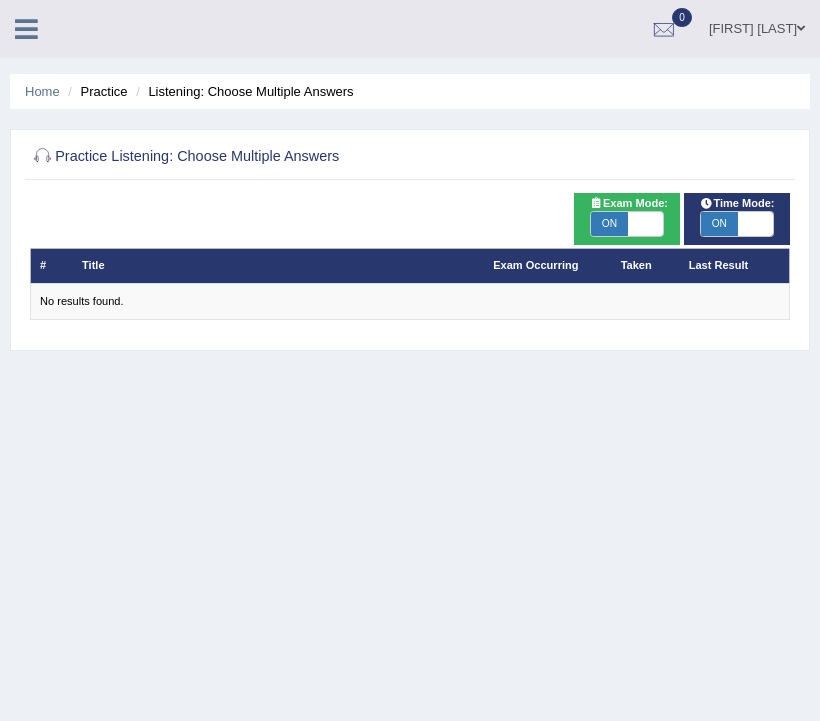 scroll, scrollTop: 0, scrollLeft: 0, axis: both 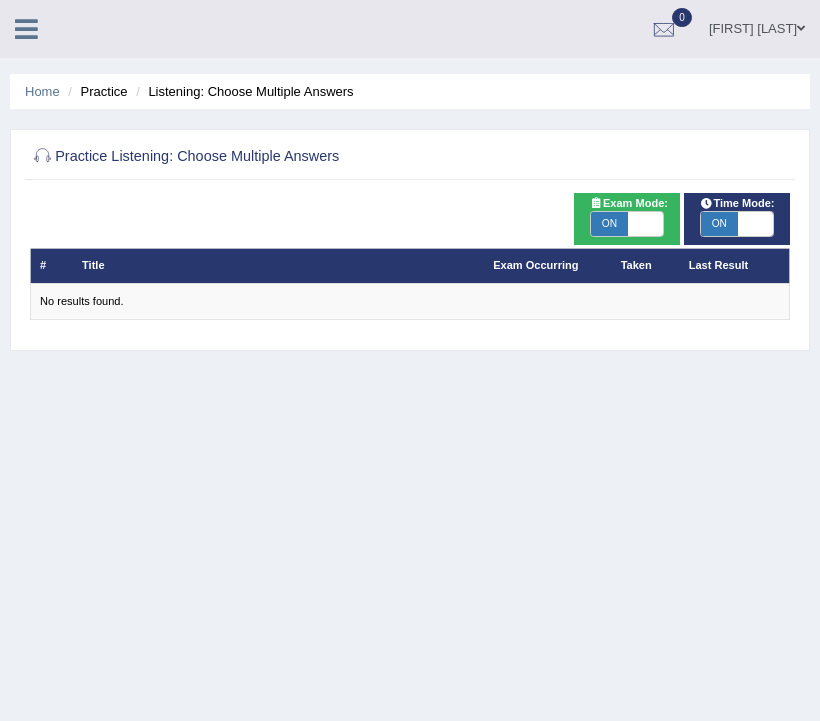 click on "Practice Listening: Choose Multiple Answers" at bounding box center (266, 157) 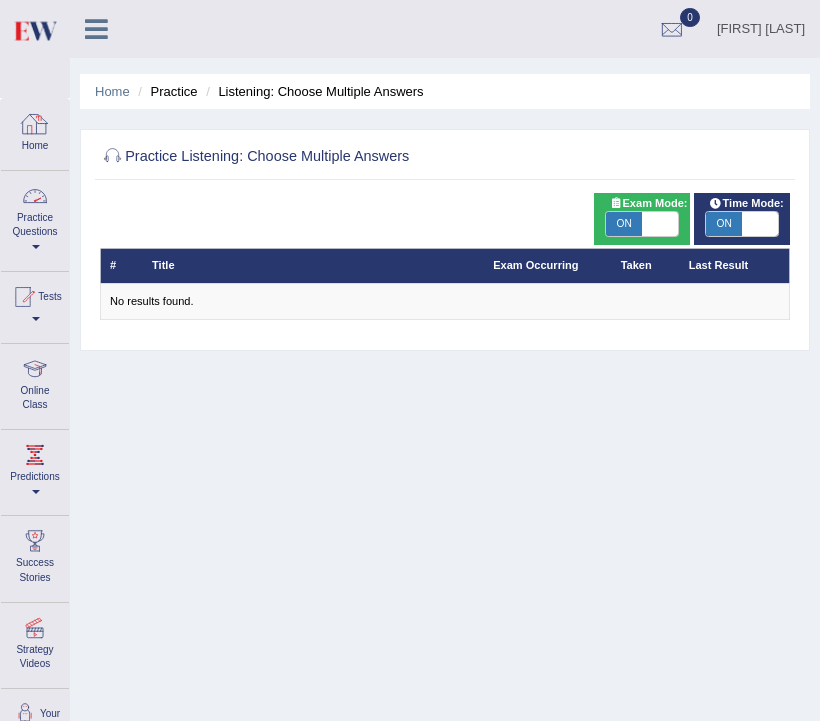 click on "Practice Questions" at bounding box center (35, 218) 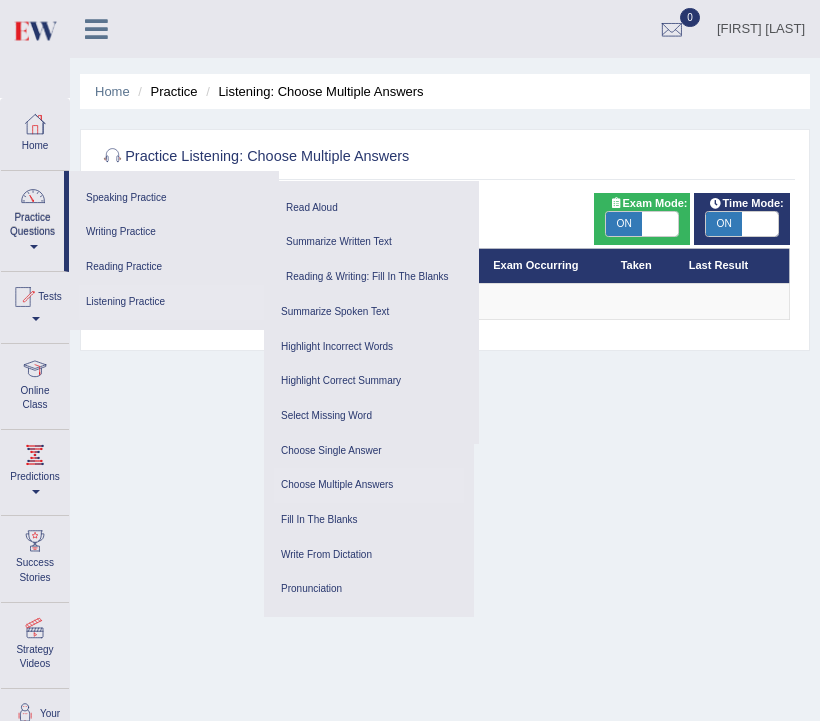 click on "Choose Multiple Answers" at bounding box center (369, 485) 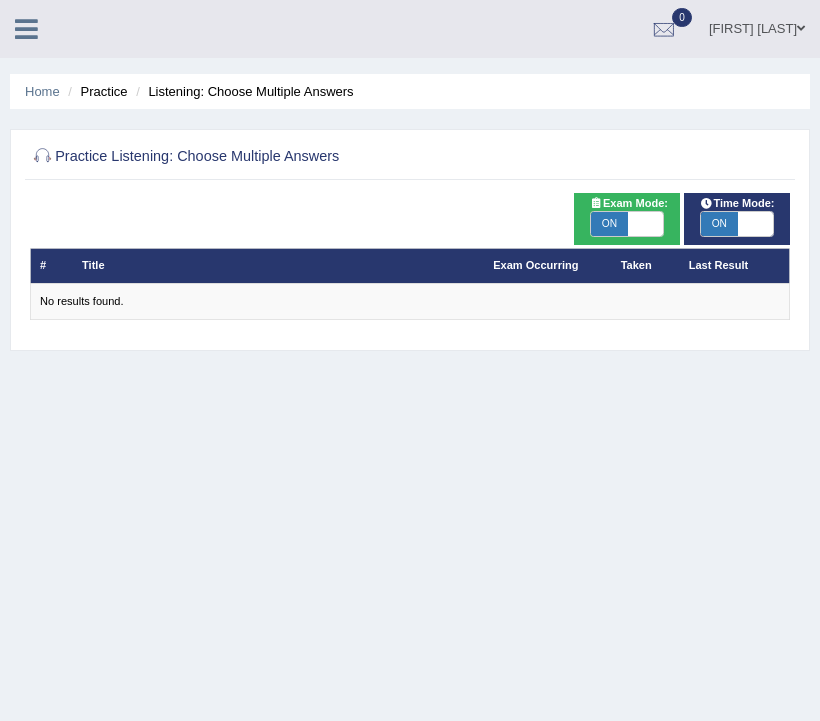 scroll, scrollTop: 0, scrollLeft: 0, axis: both 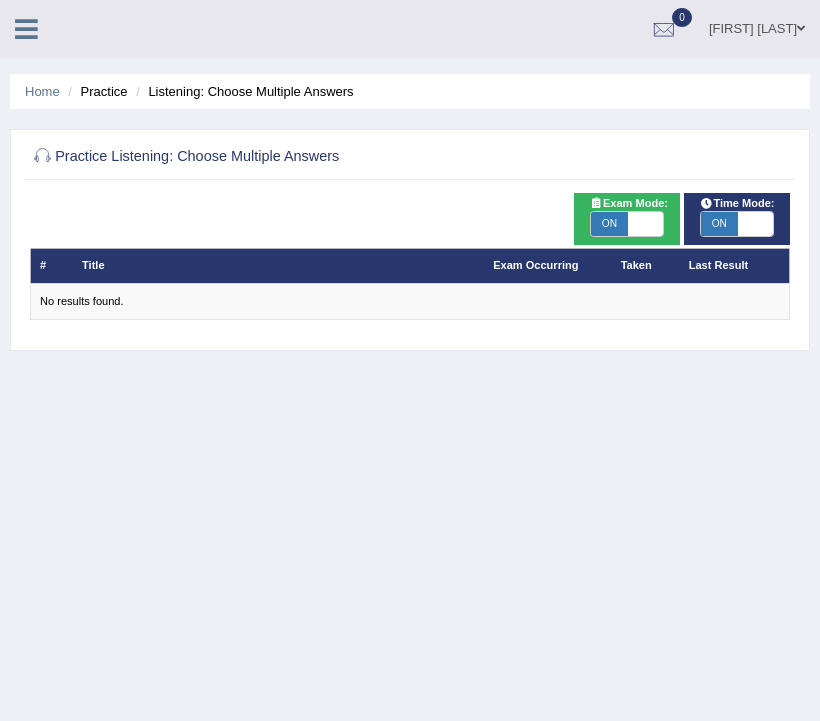 click at bounding box center (646, 224) 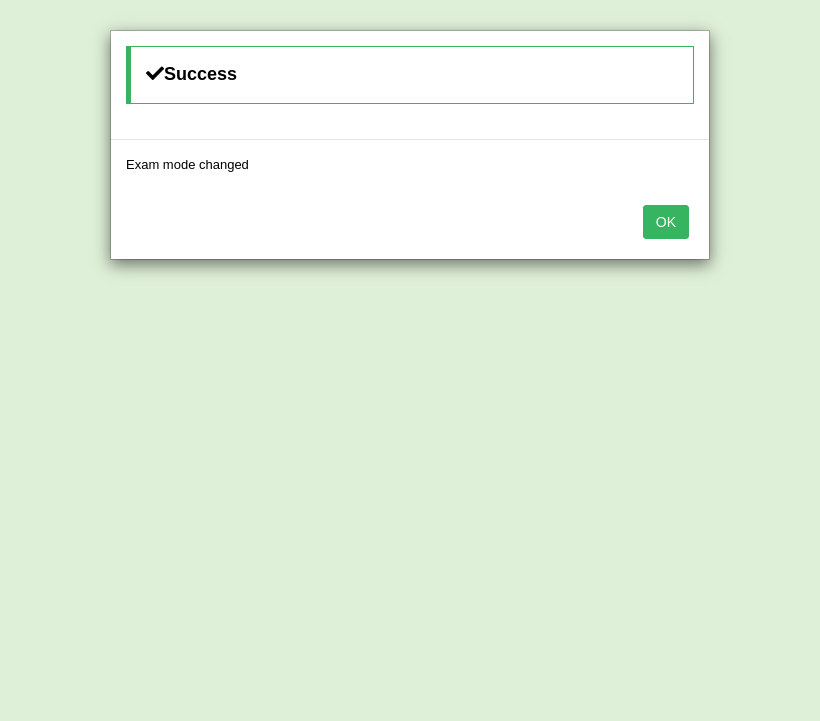 click on "OK" at bounding box center [666, 222] 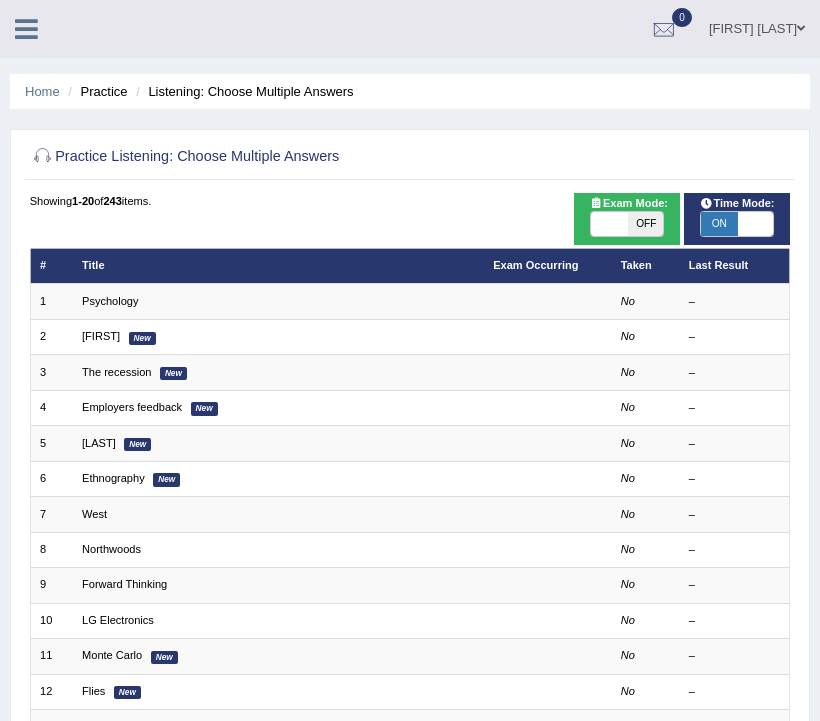 scroll, scrollTop: 0, scrollLeft: 0, axis: both 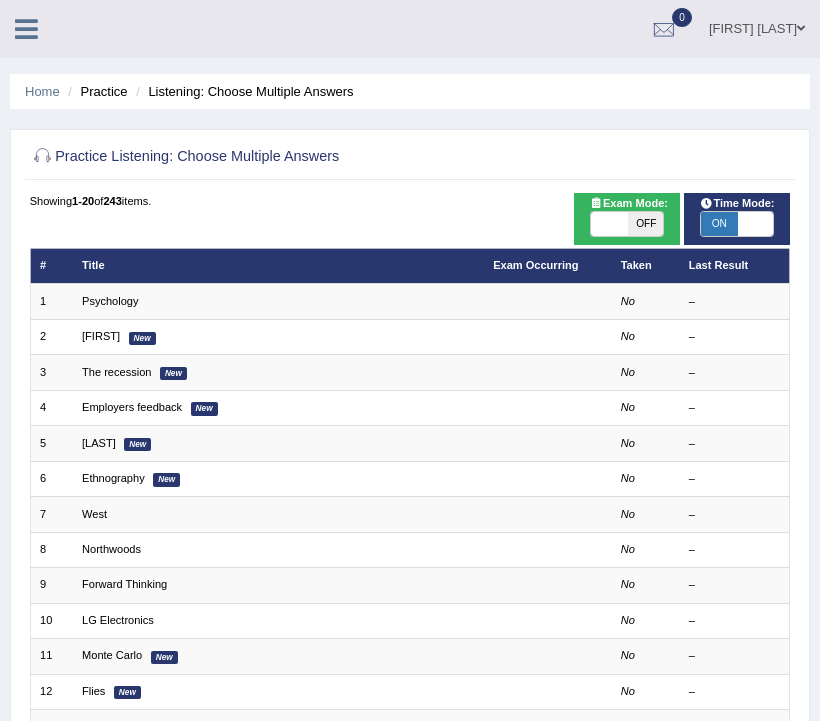 click on "ON" at bounding box center (719, 224) 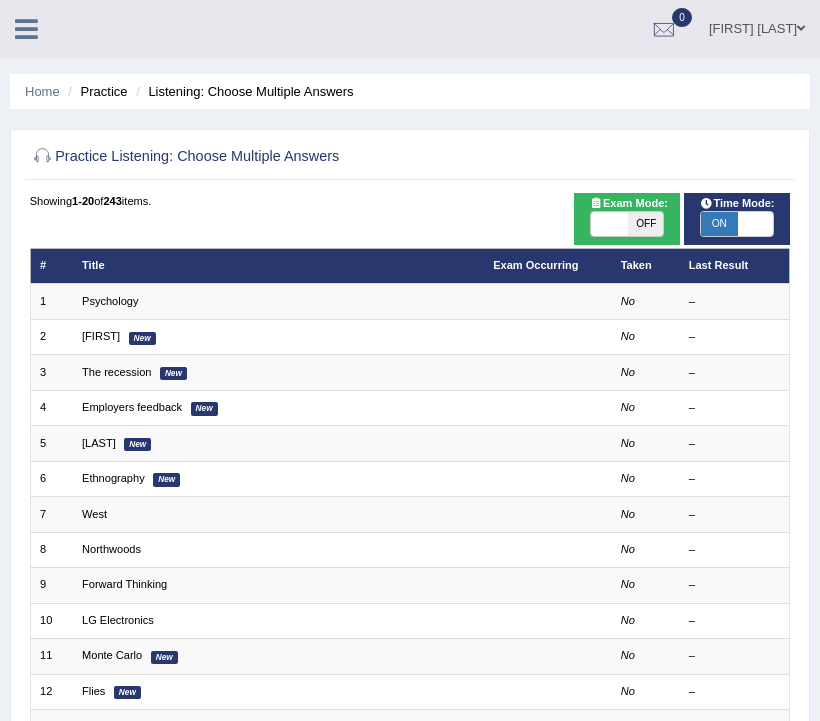 checkbox on "false" 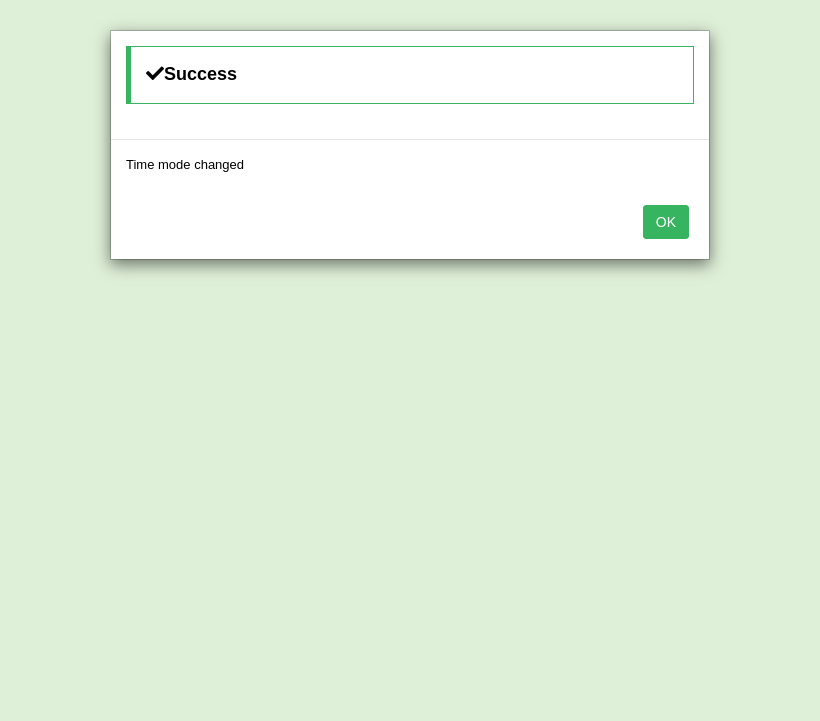 click on "OK" at bounding box center [666, 222] 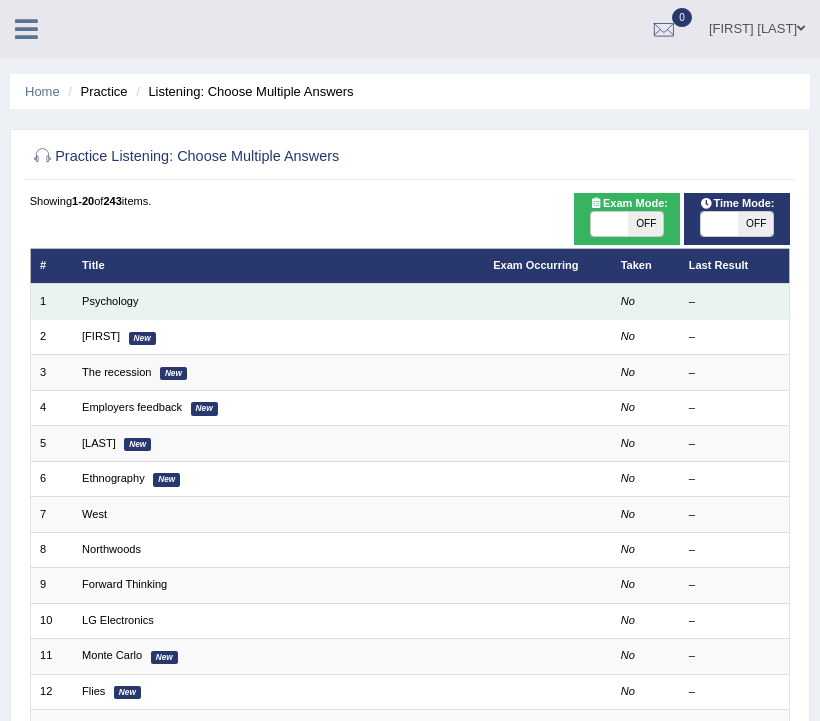 click on "Psychology" at bounding box center (278, 301) 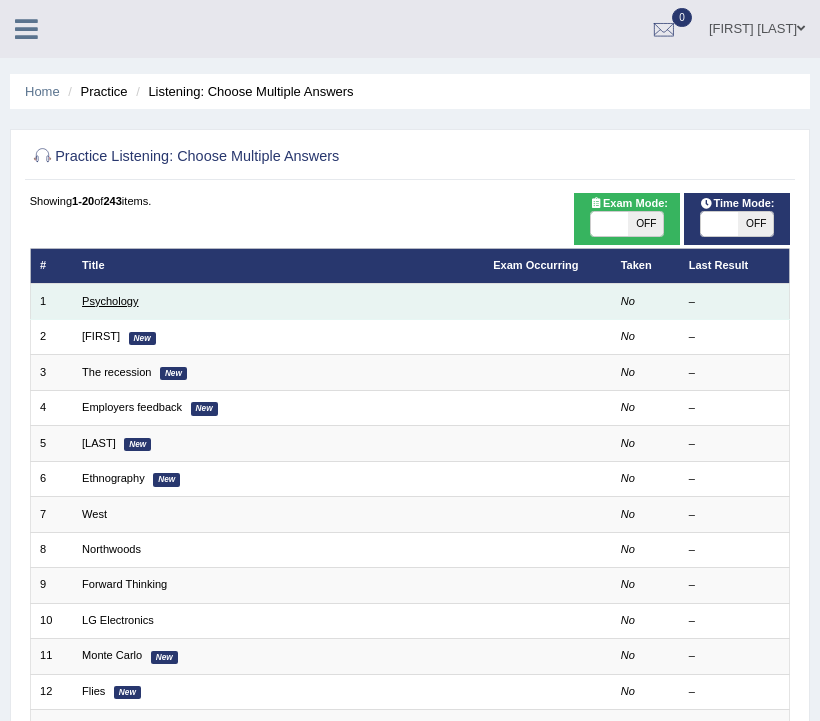 click on "Psychology" at bounding box center [110, 301] 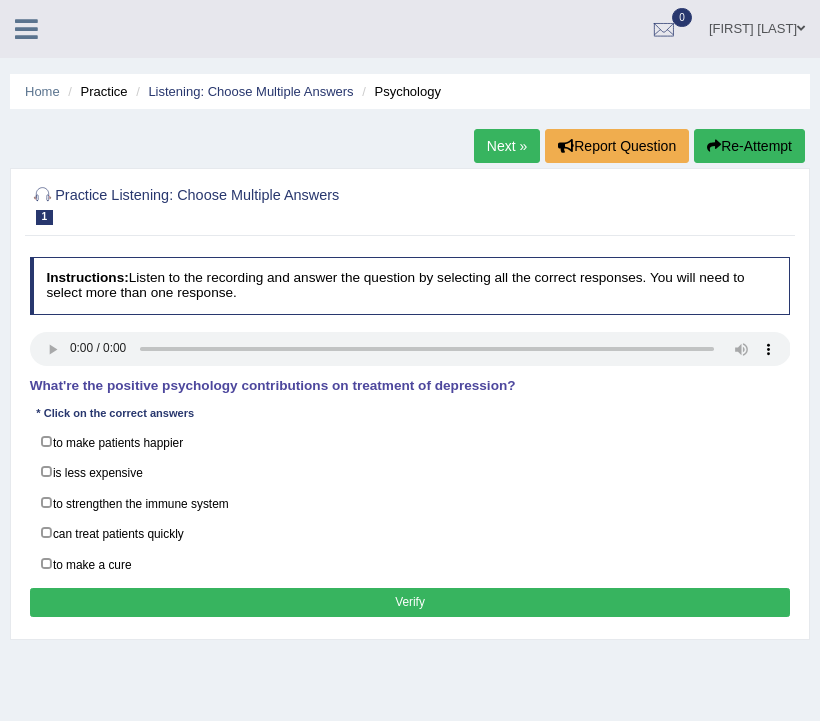 scroll, scrollTop: 0, scrollLeft: 0, axis: both 